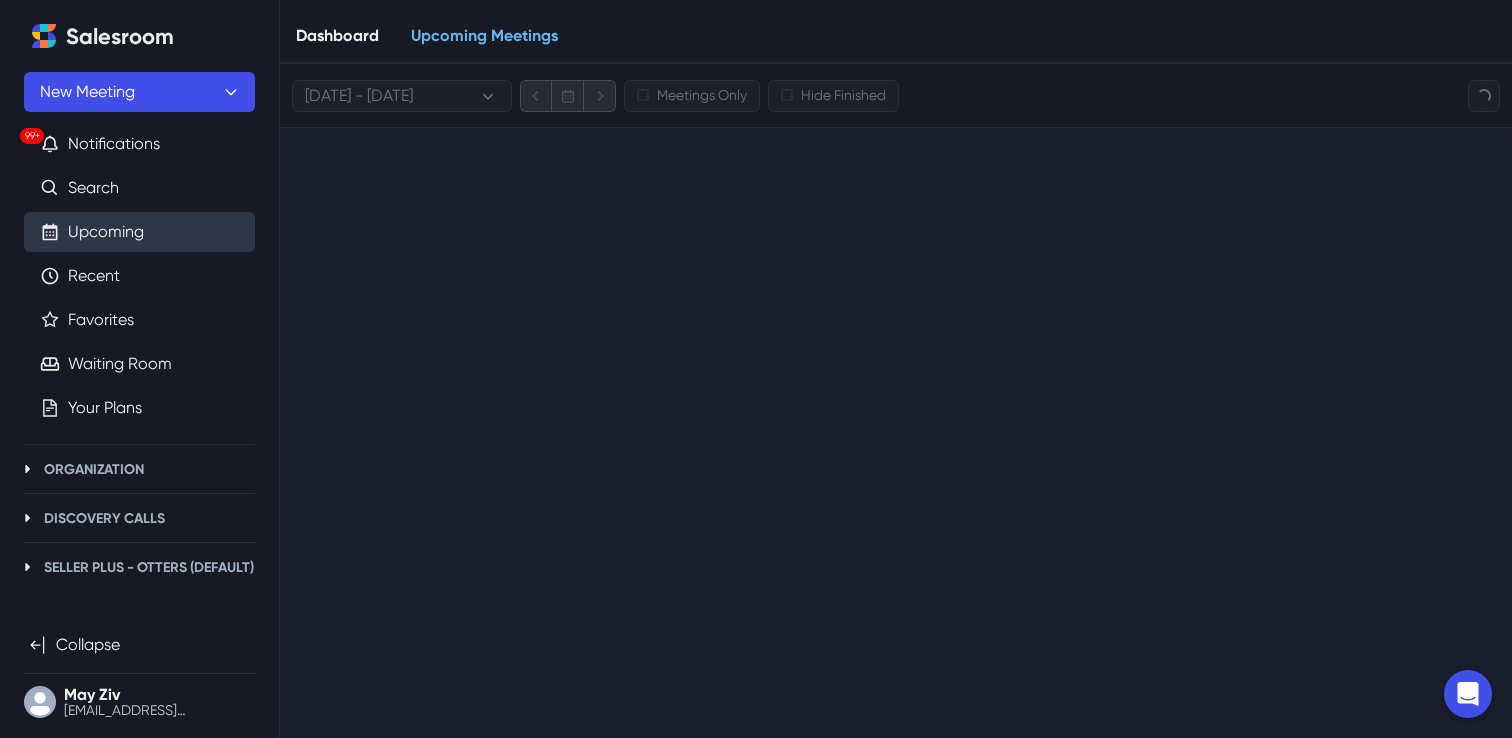 scroll, scrollTop: 0, scrollLeft: 0, axis: both 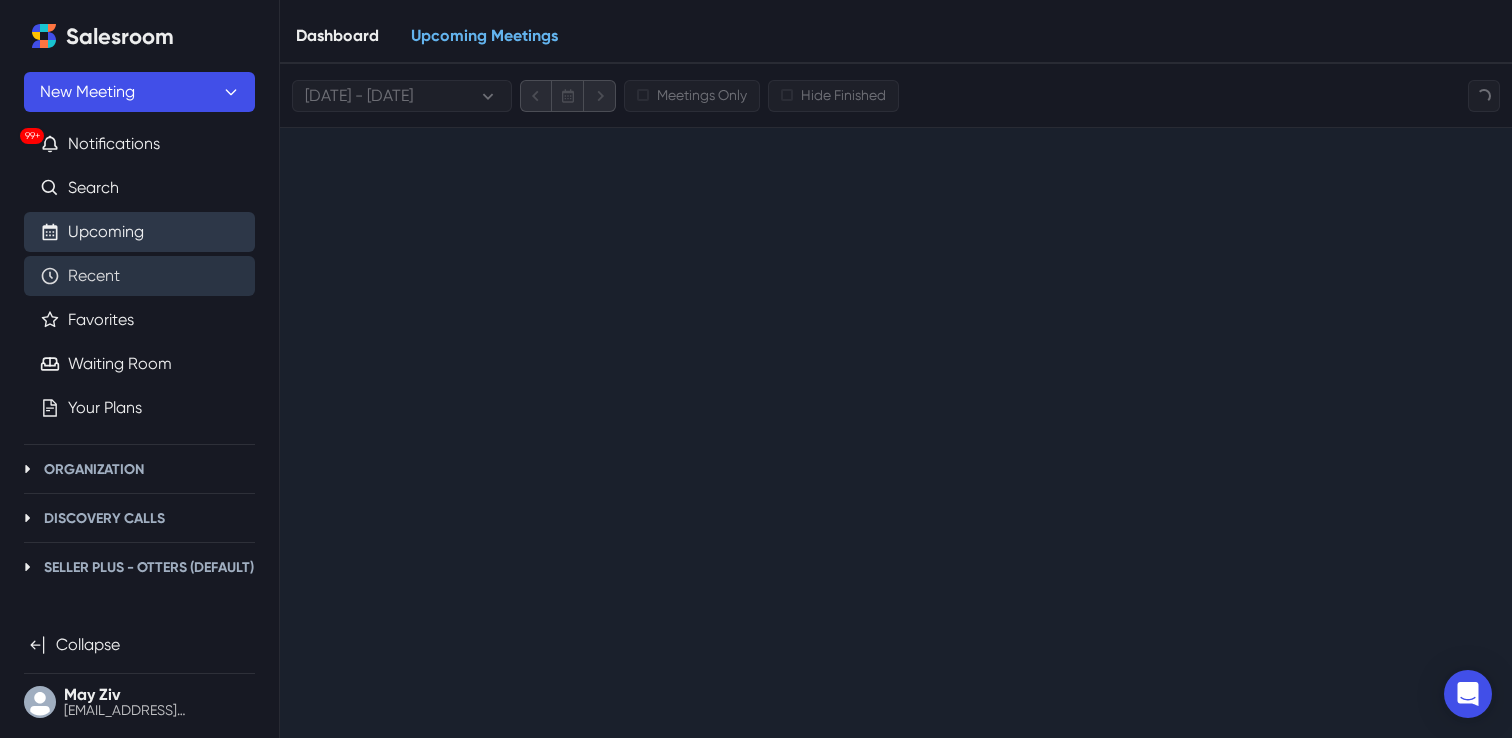 click on "Recent" at bounding box center (94, 276) 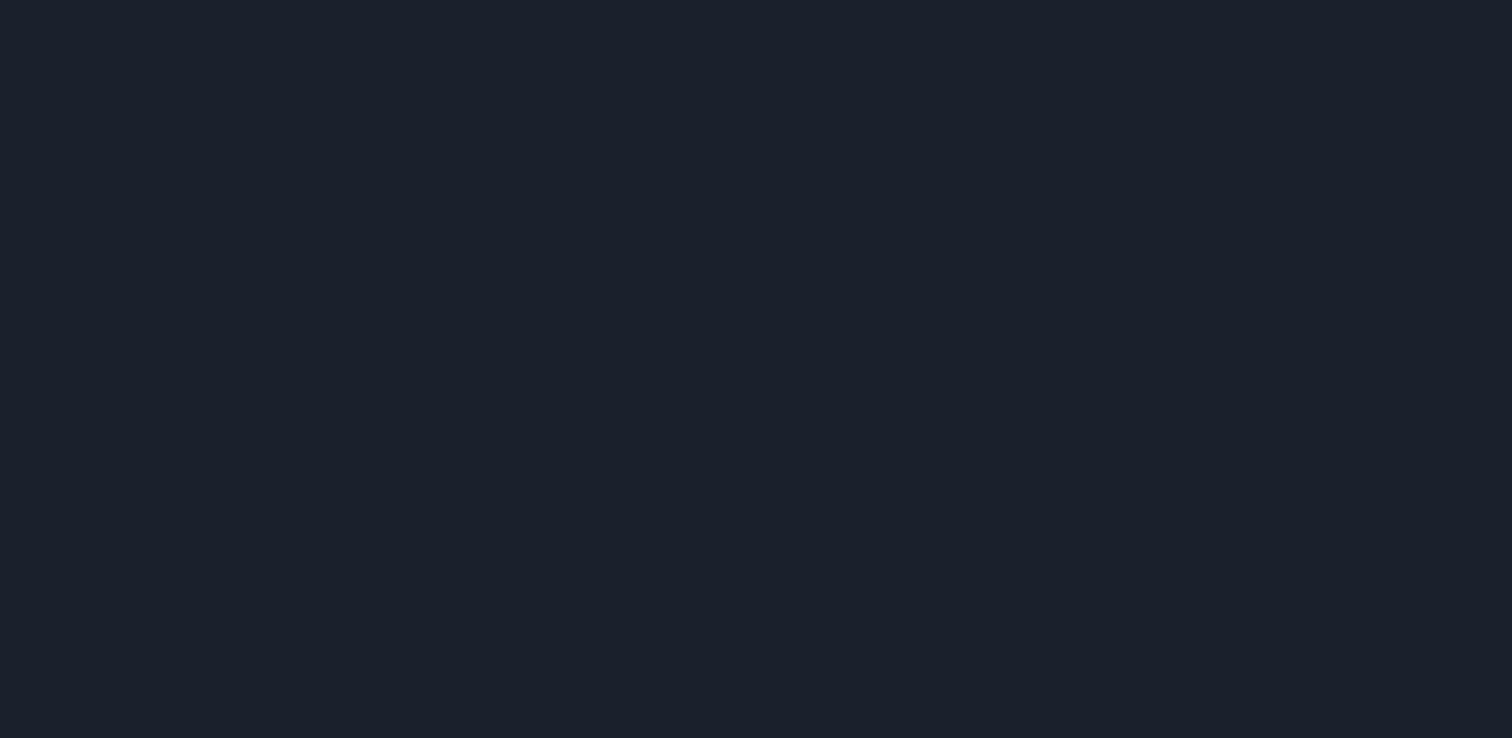 scroll, scrollTop: 0, scrollLeft: 0, axis: both 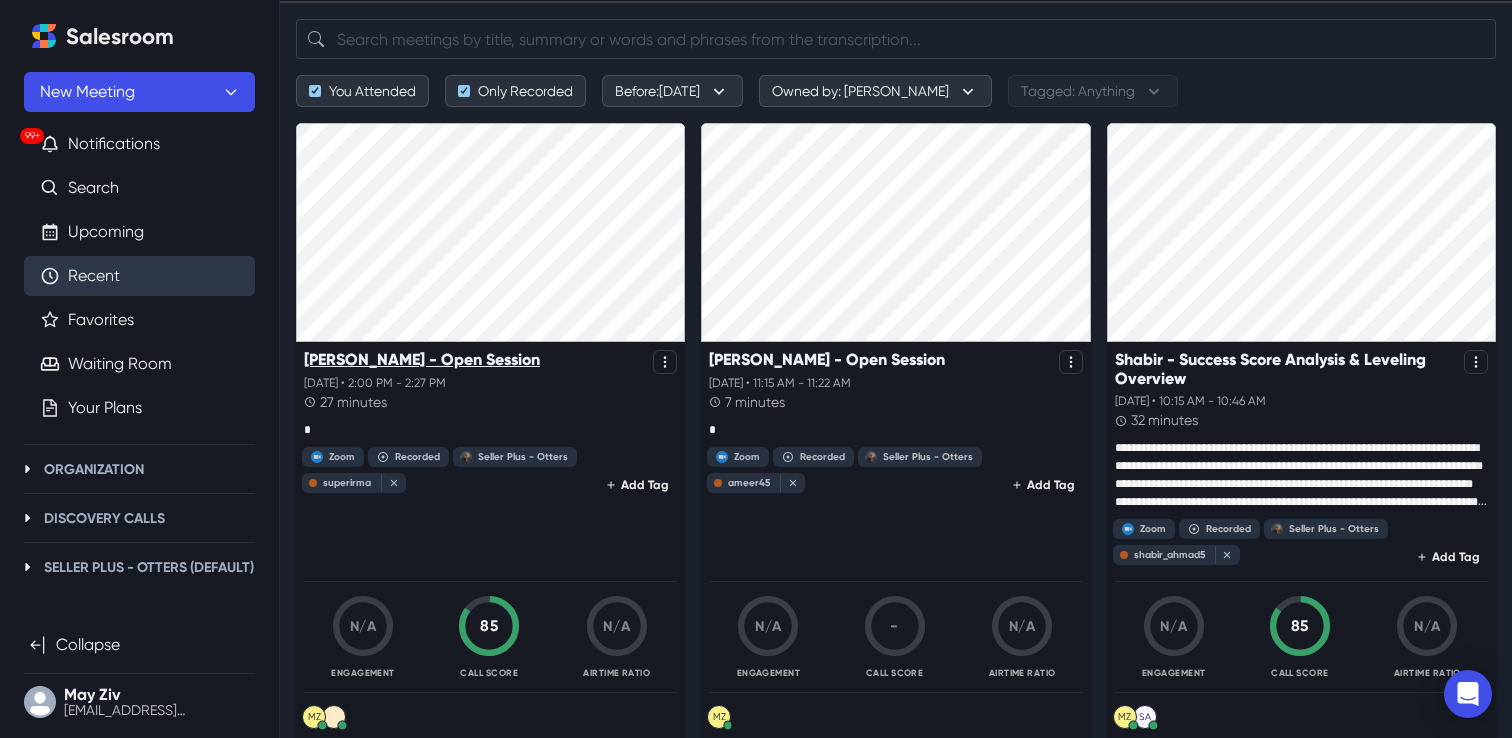 click on "Irma - Open Session" at bounding box center [422, 359] 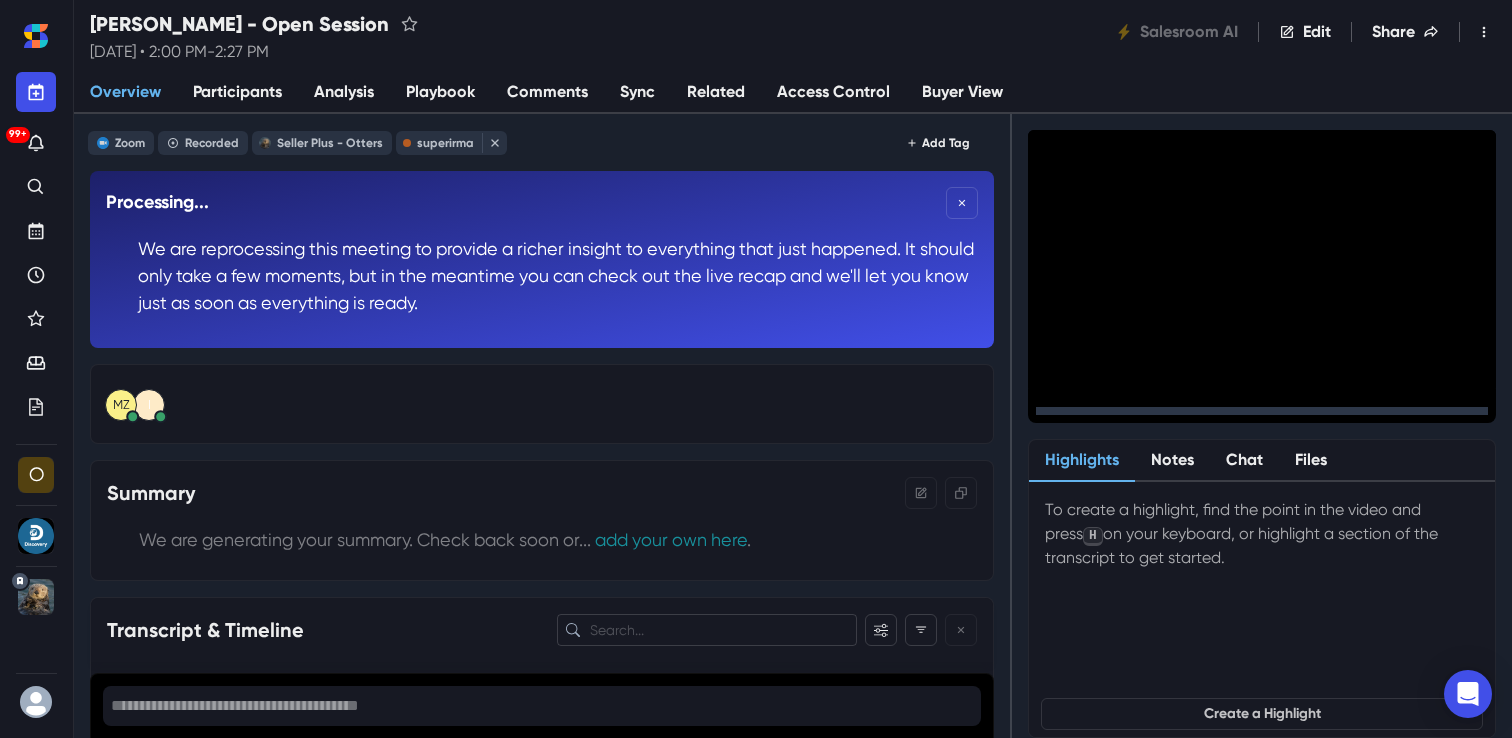 click on "Analysis" at bounding box center [344, 92] 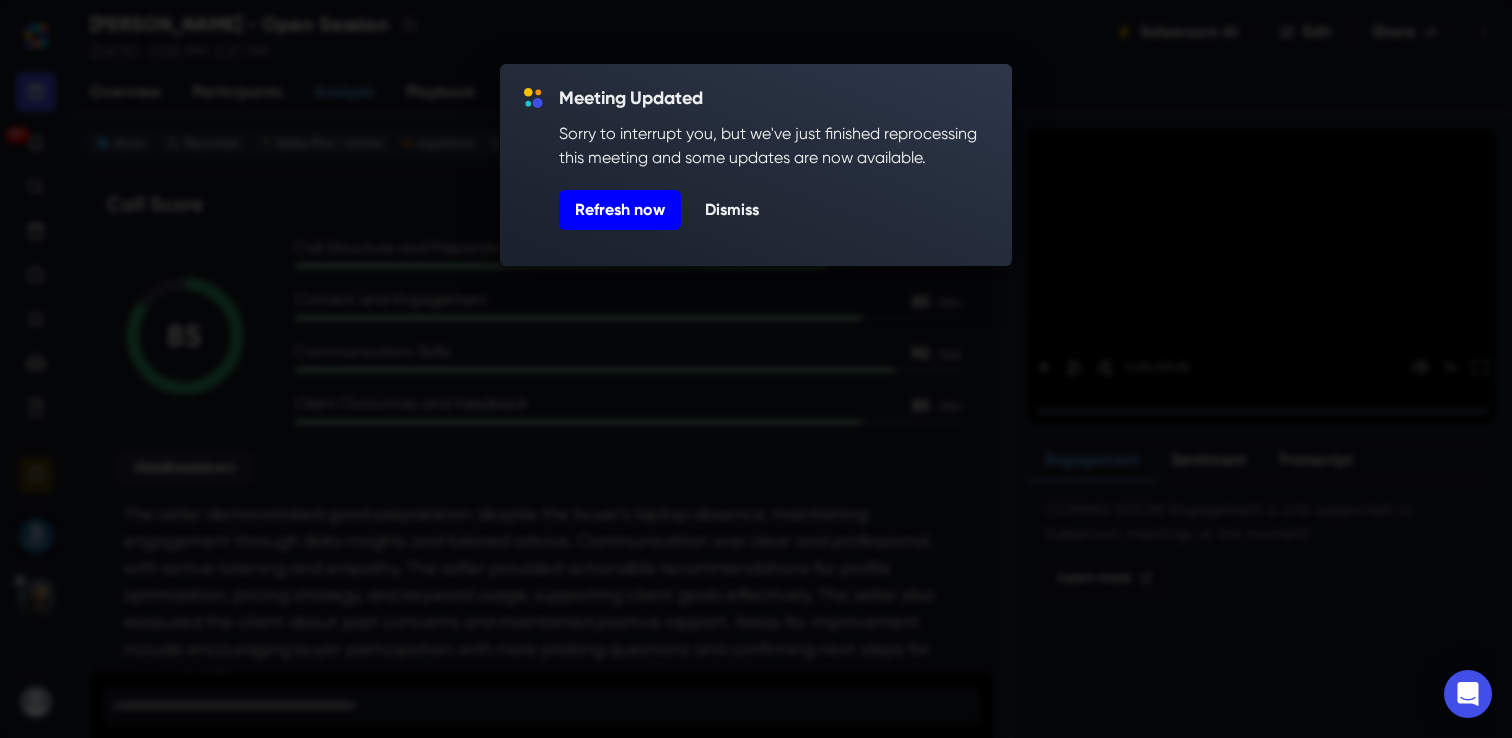 click on "Refresh now" at bounding box center [620, 210] 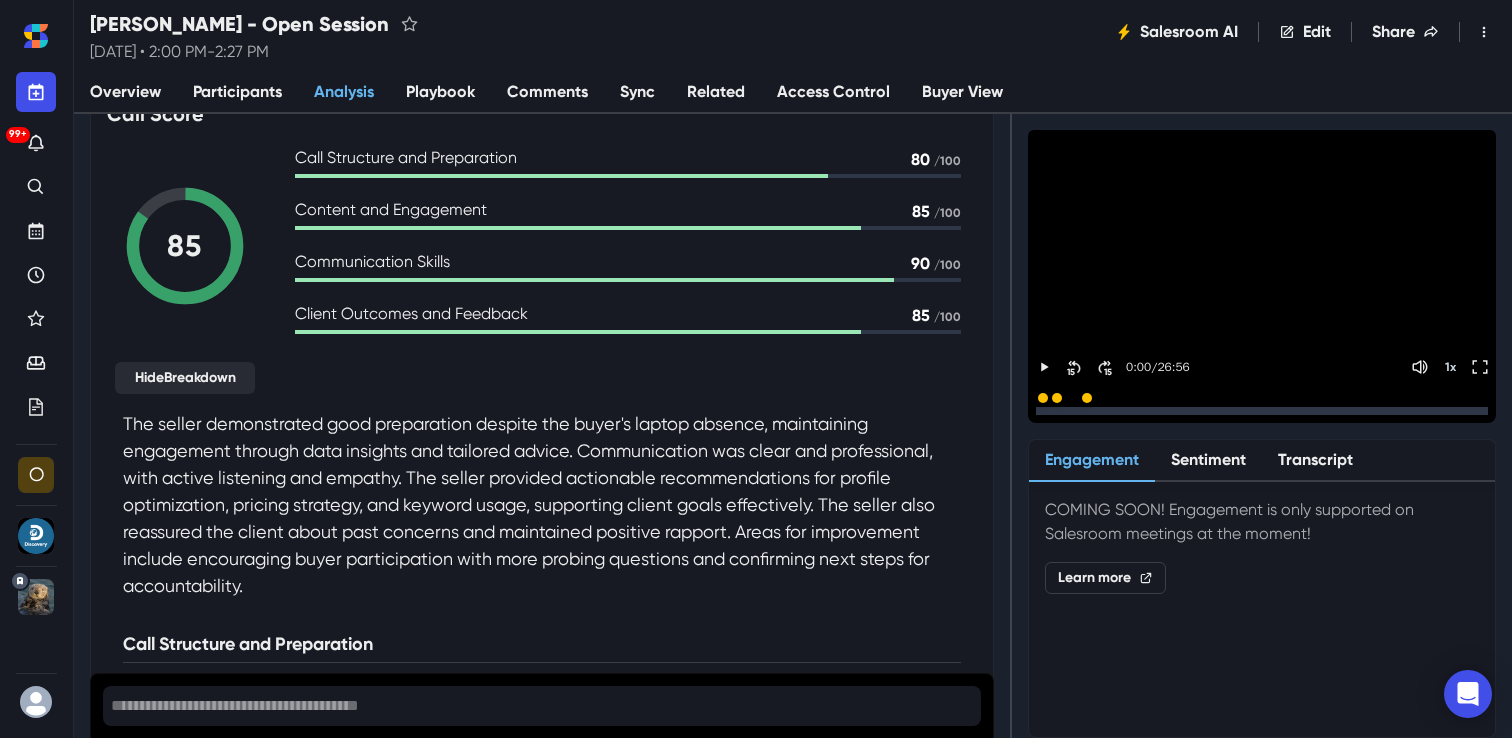 scroll, scrollTop: 0, scrollLeft: 0, axis: both 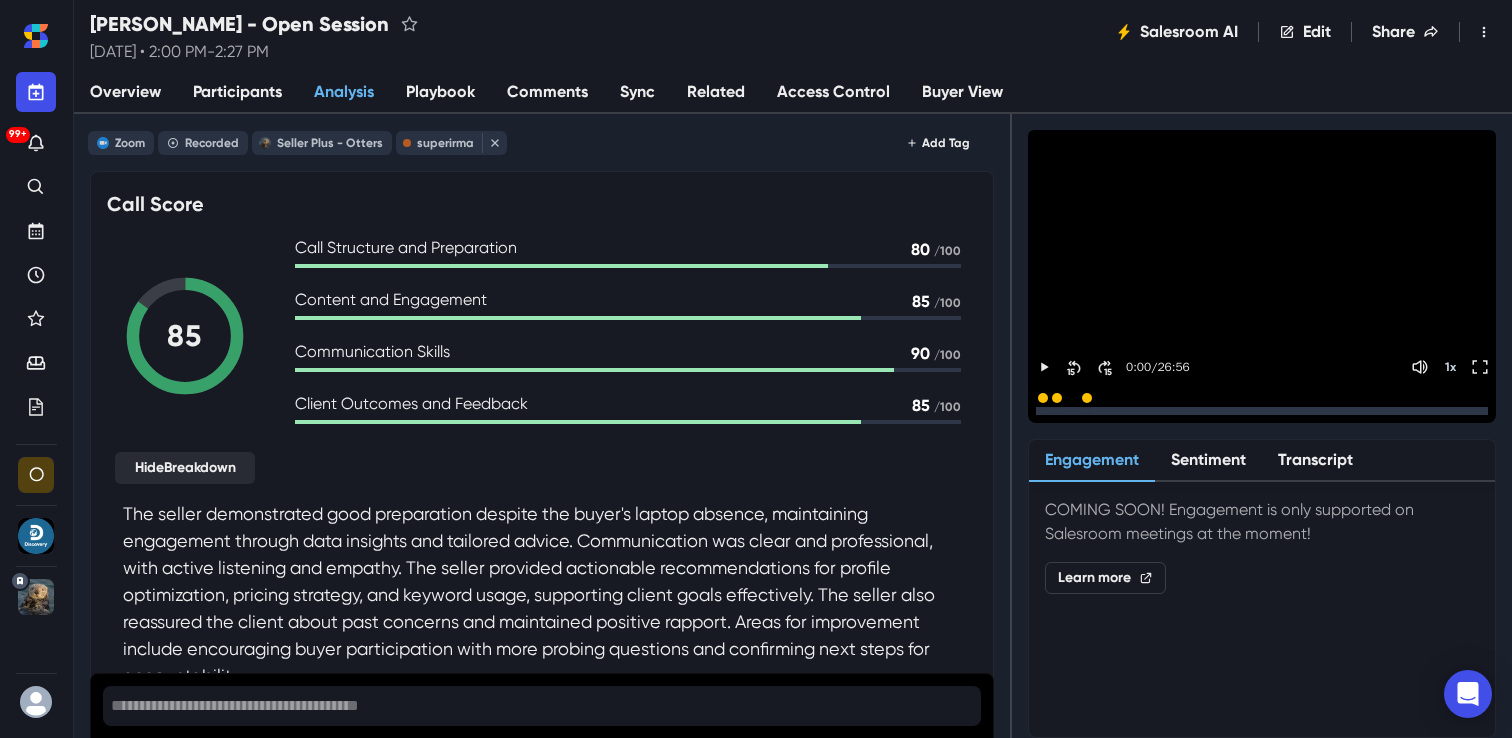 click on "Sync" at bounding box center [637, 93] 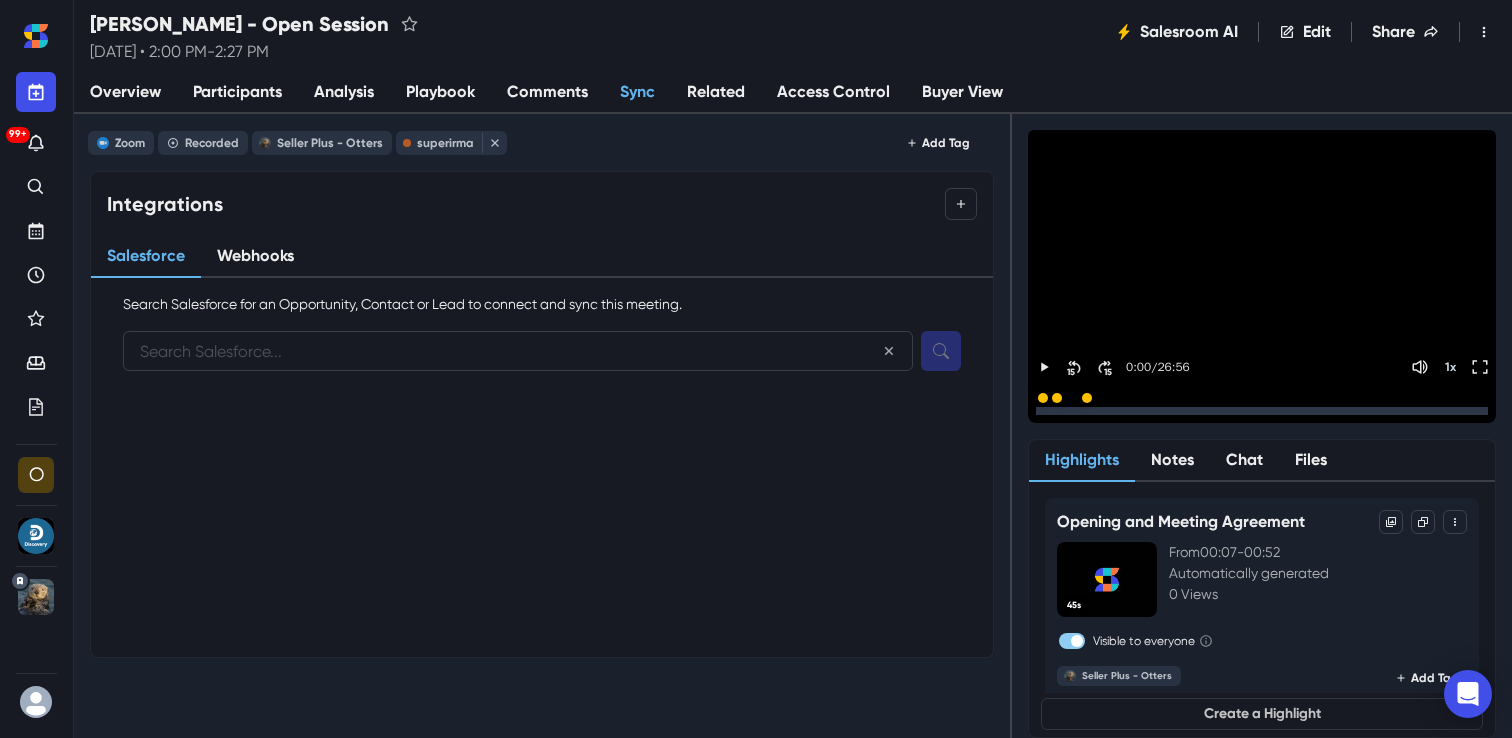 paste on "edite.irma@gmail.com" 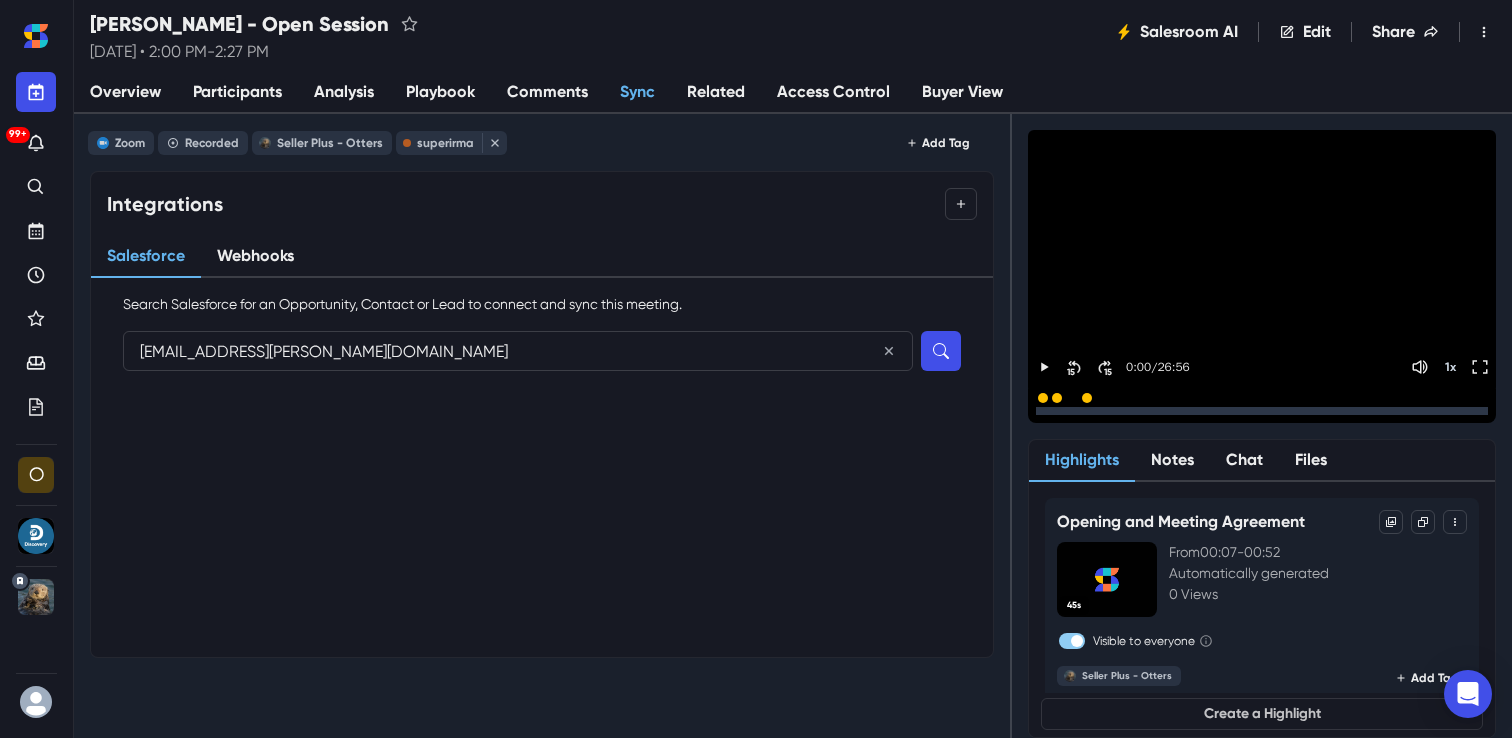 type on "edite.irma@gmail.com" 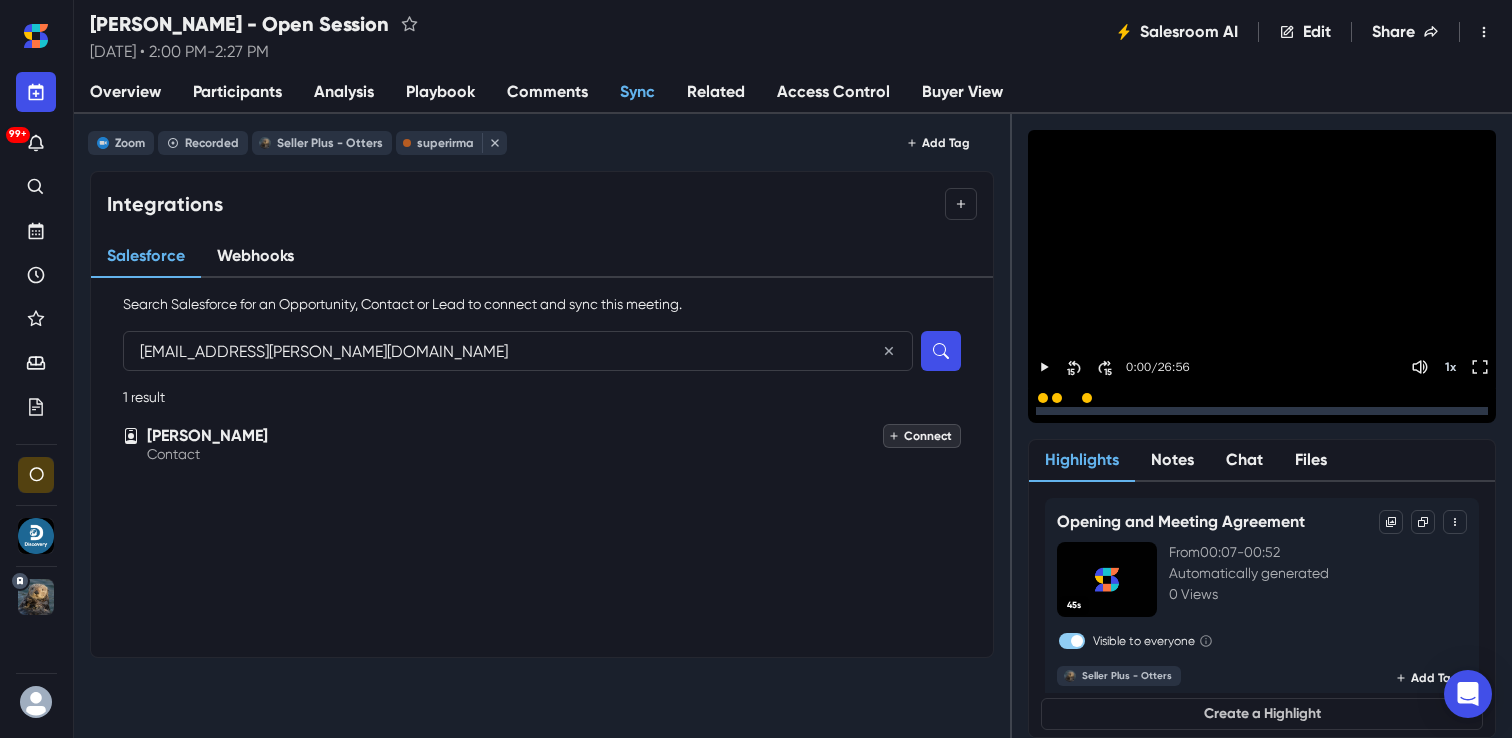 click on "Connect" at bounding box center (922, 436) 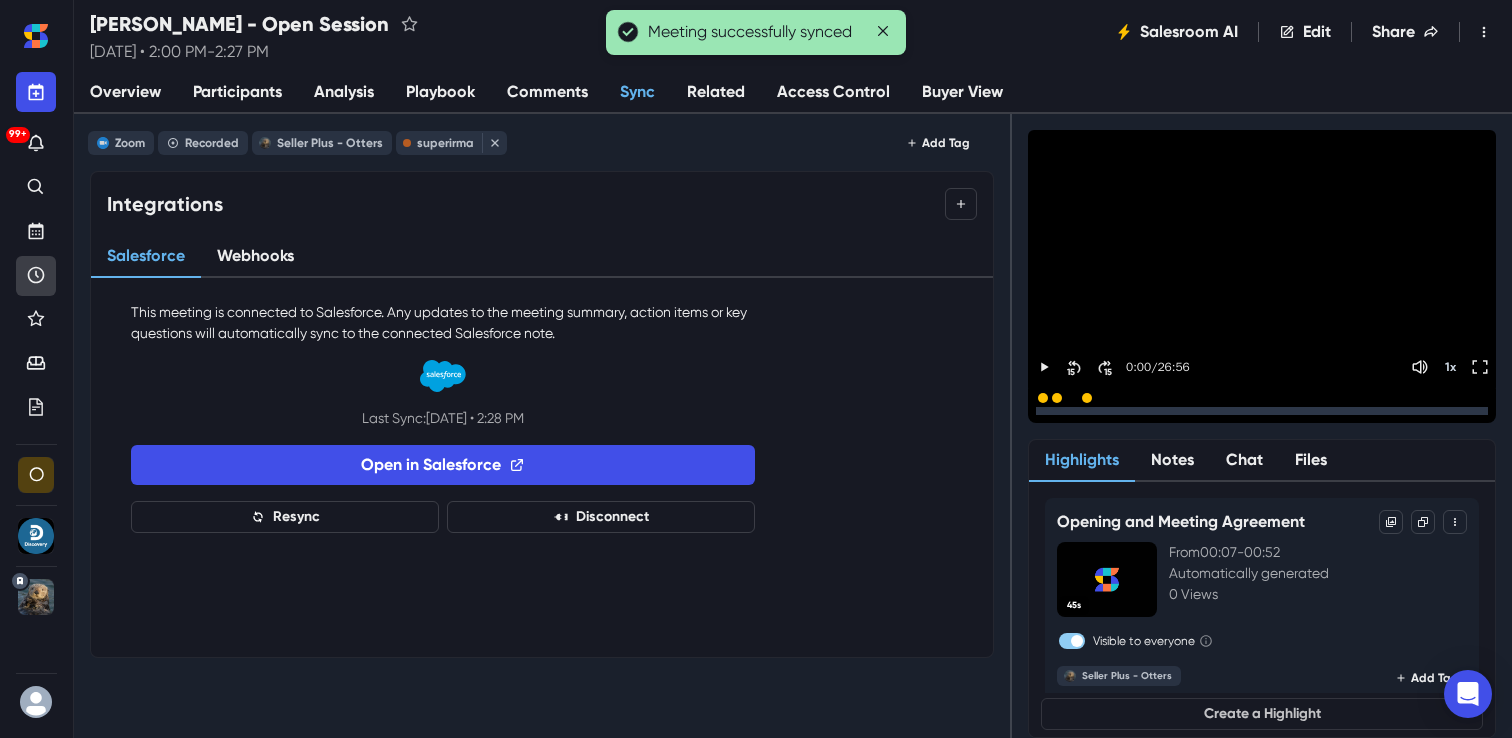 click at bounding box center [36, 276] 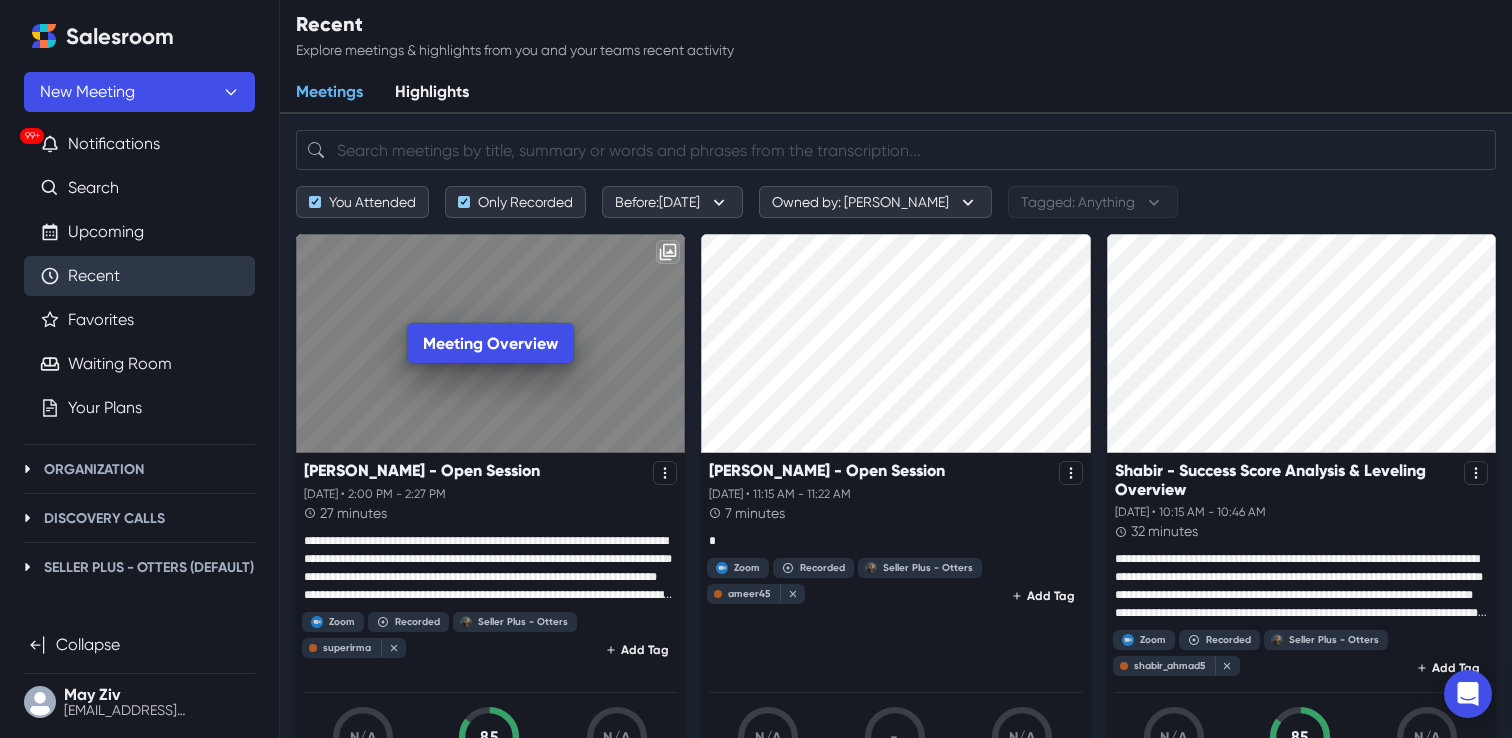 click 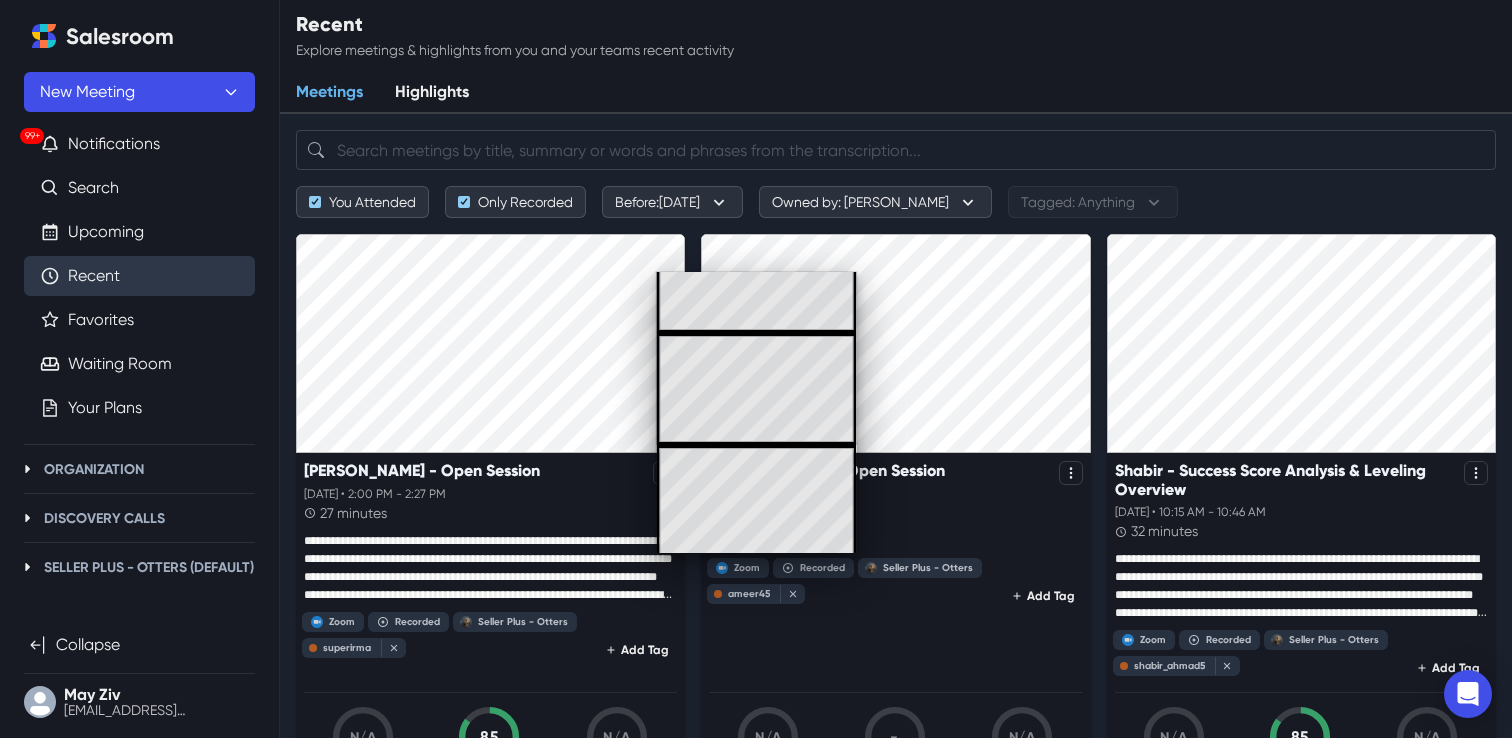 scroll, scrollTop: 504, scrollLeft: 0, axis: vertical 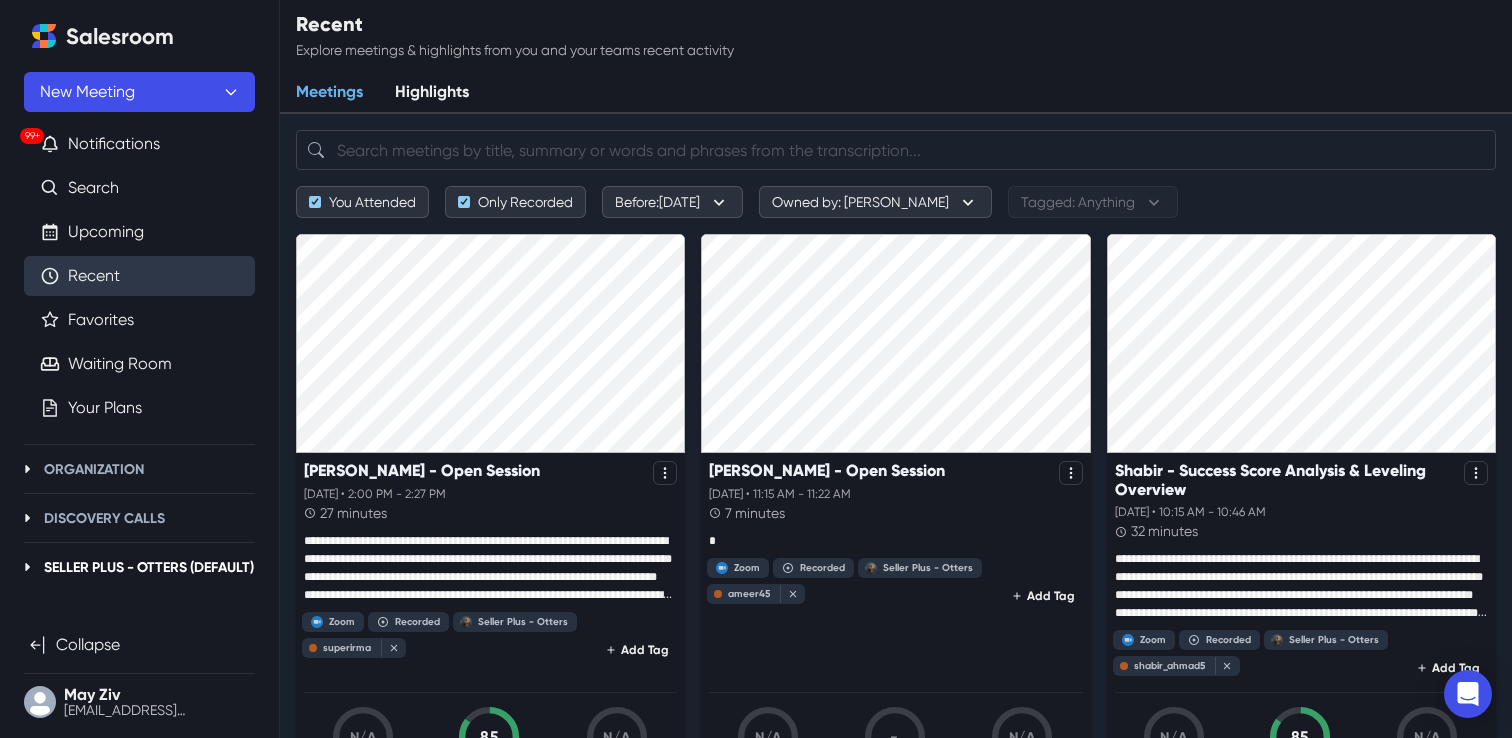 click on "Seller Plus - Otters  (Default)" at bounding box center [149, 567] 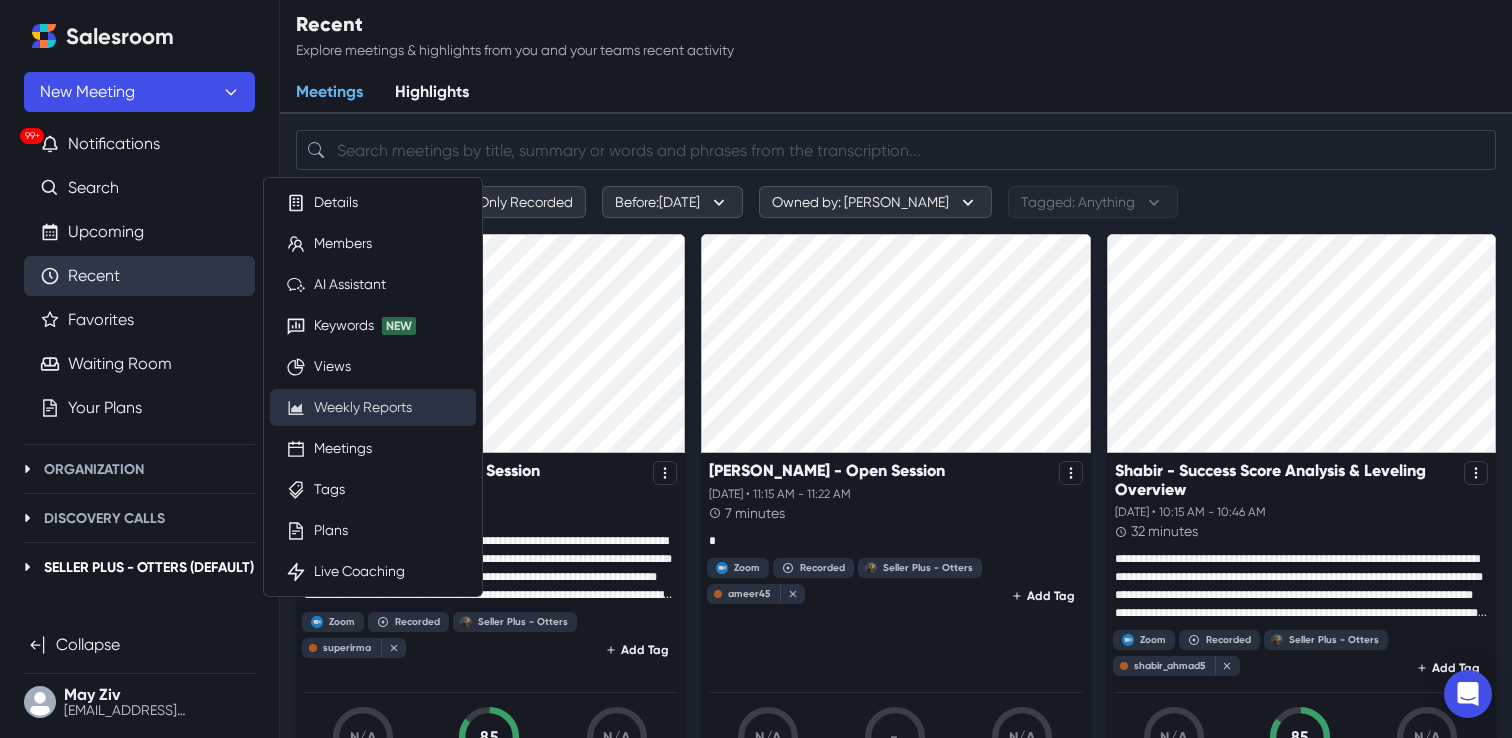 click on "Weekly Reports" at bounding box center (363, 407) 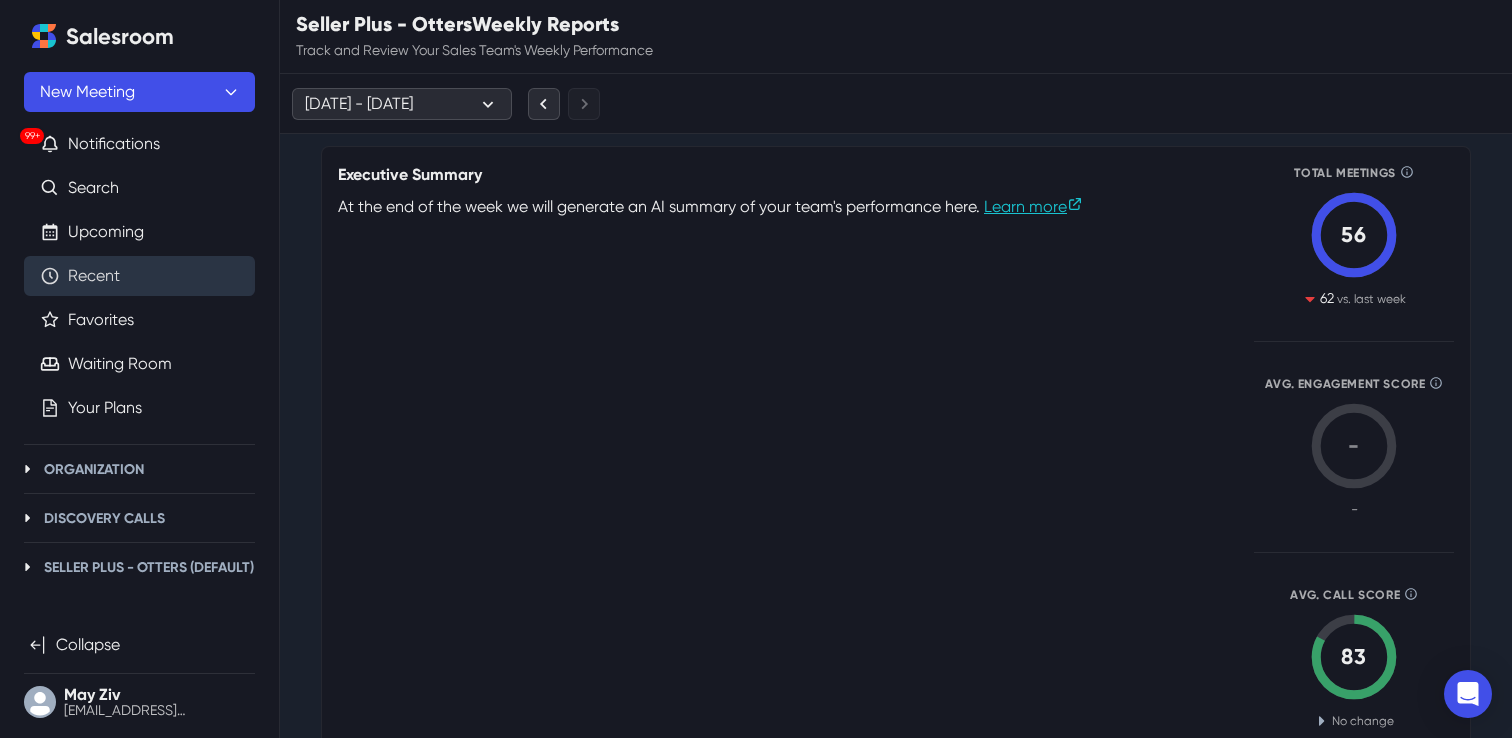 click on "Recent" at bounding box center (94, 276) 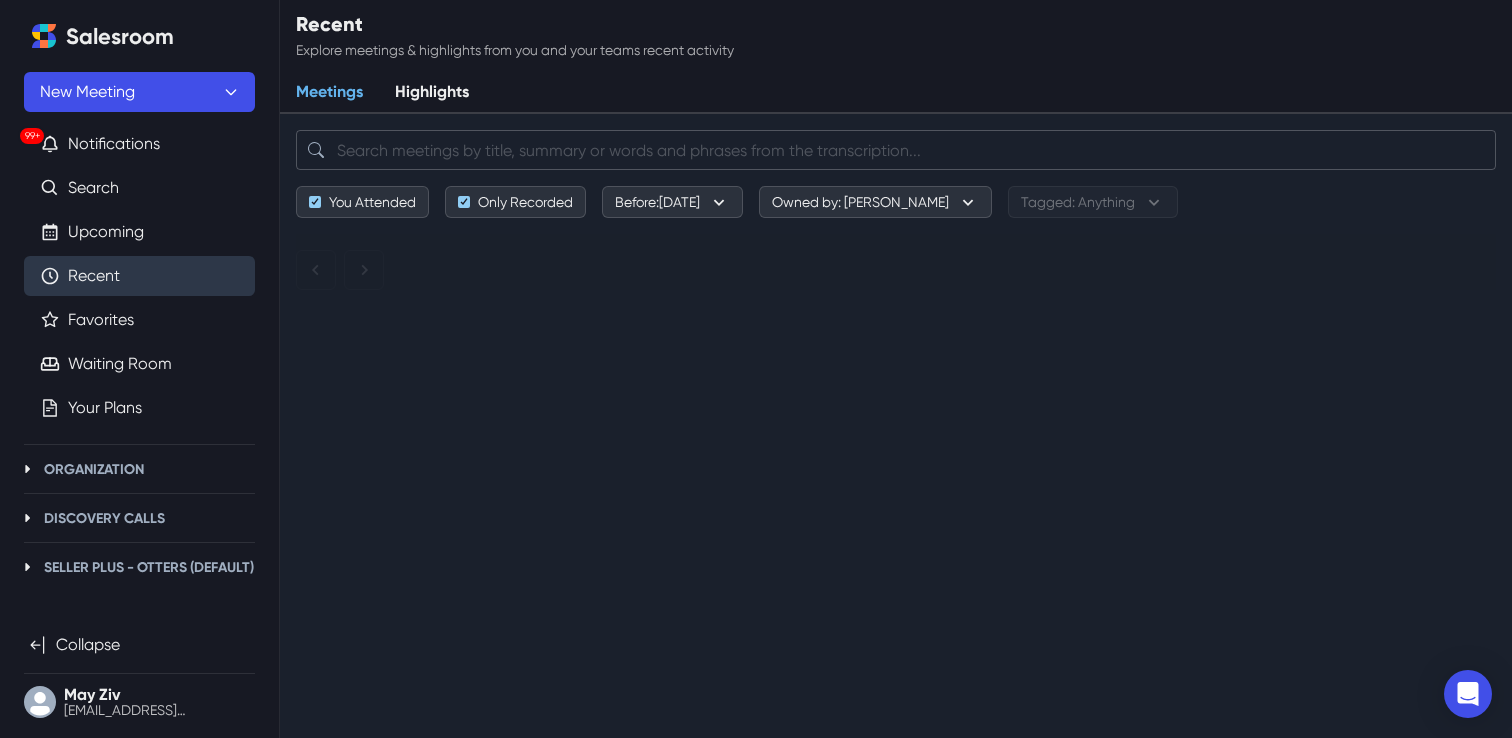 click at bounding box center (896, 150) 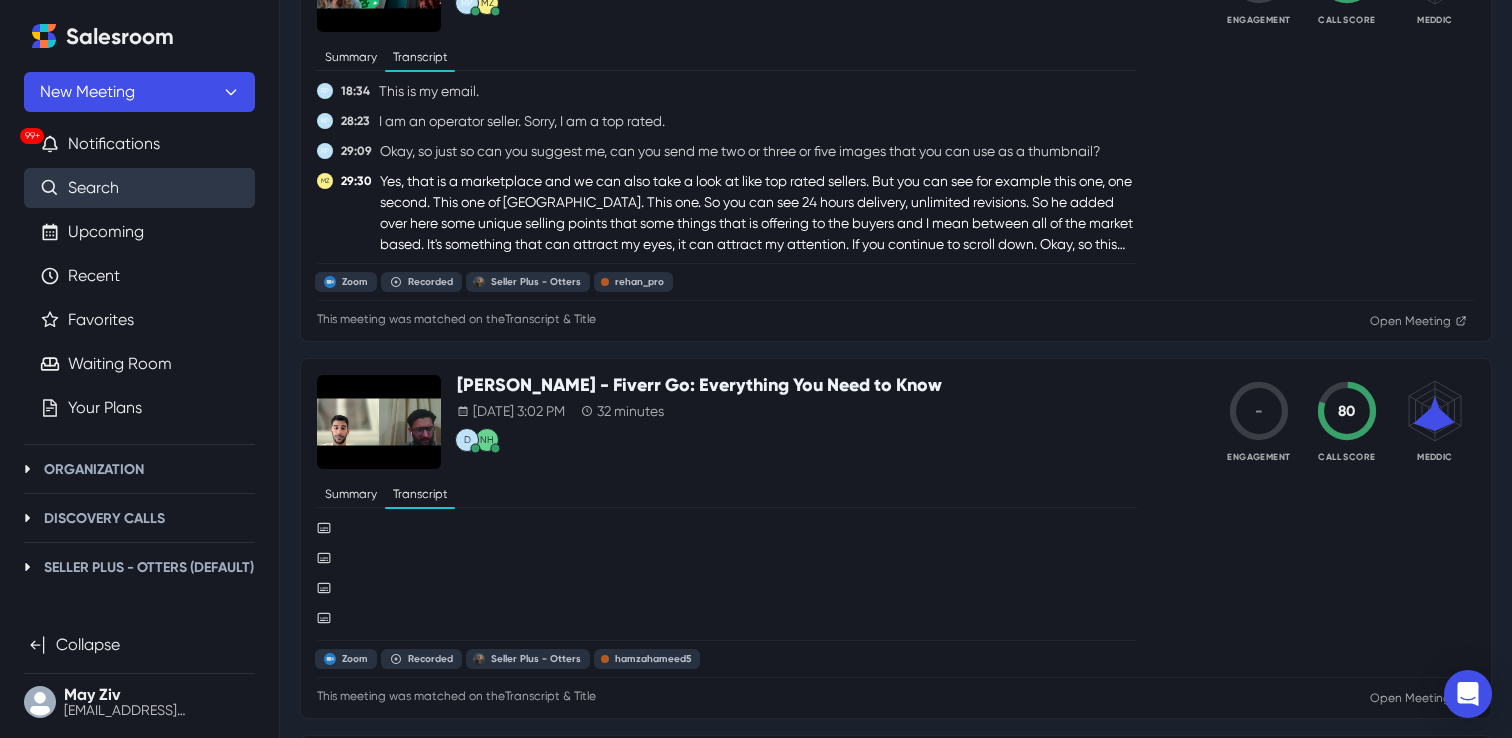 scroll, scrollTop: 0, scrollLeft: 0, axis: both 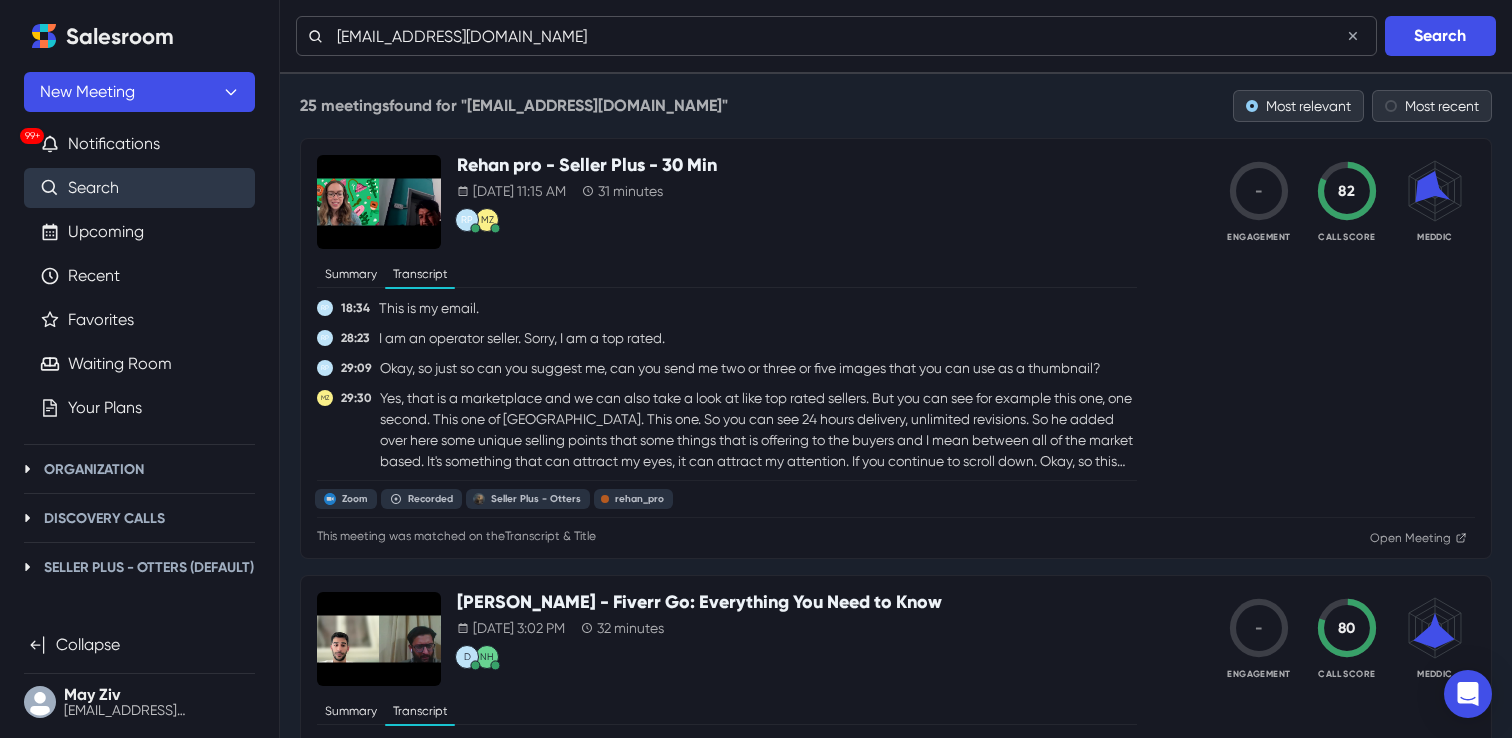 click on "m9760751@gmail.com" at bounding box center [836, 36] 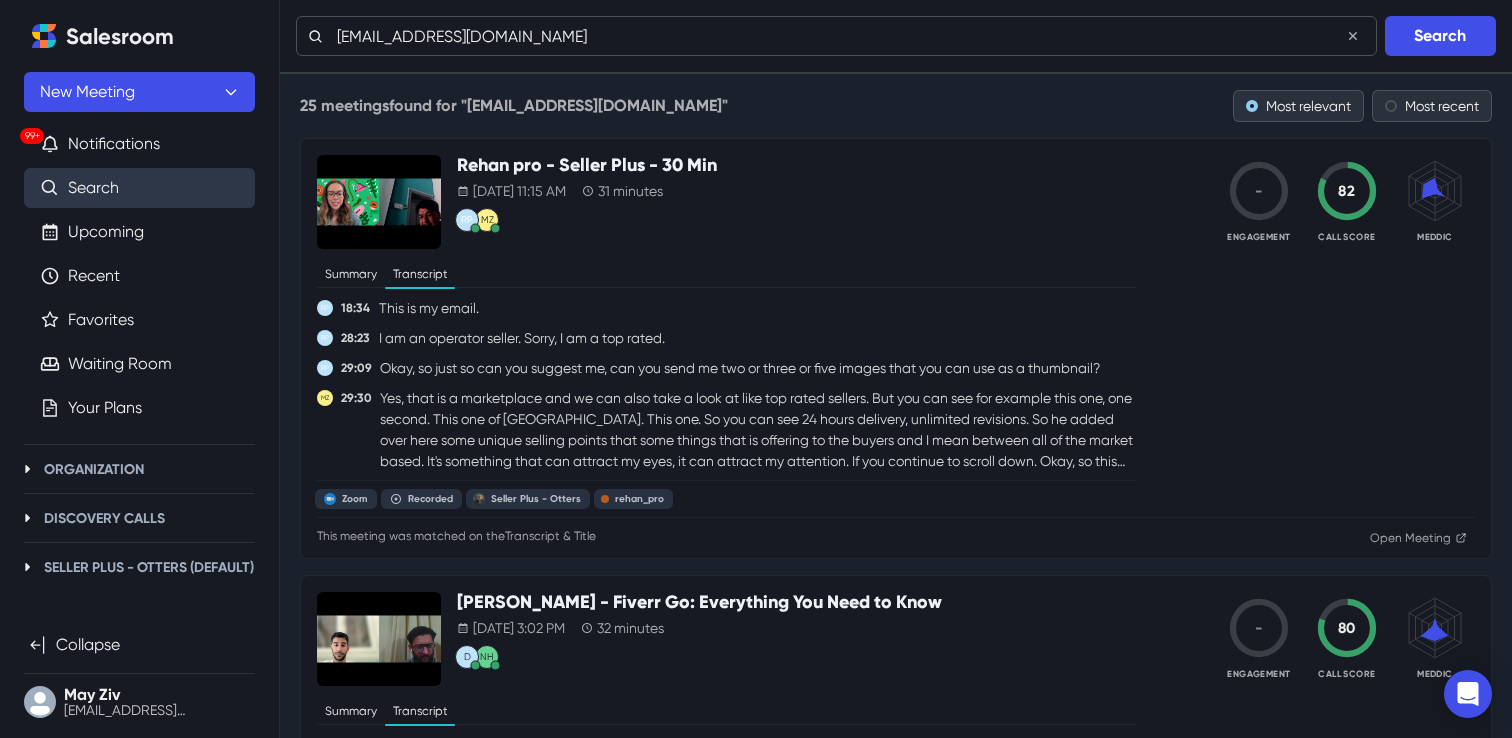click on "m9760751@gmail.com" at bounding box center [836, 36] 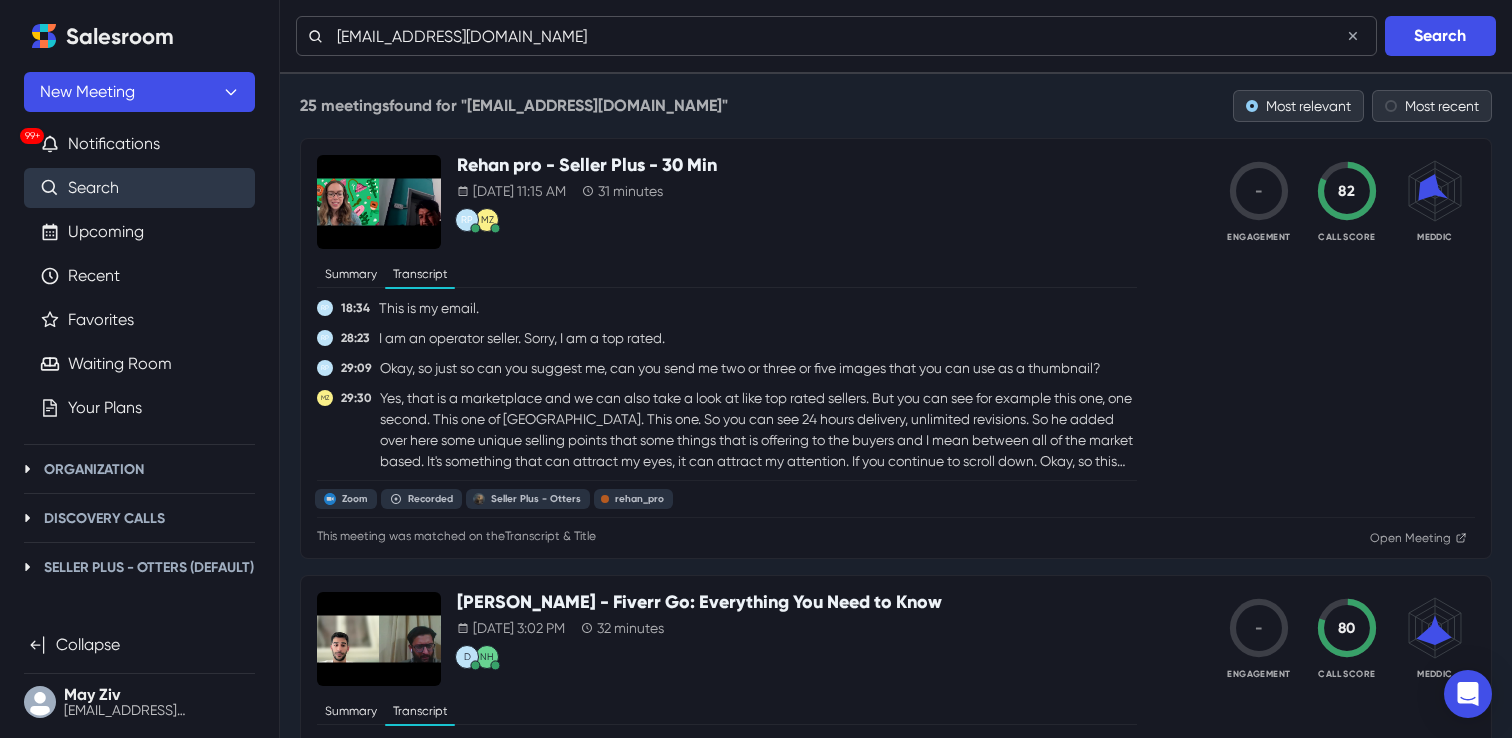 click on "m9760751@gmail.com" at bounding box center (836, 36) 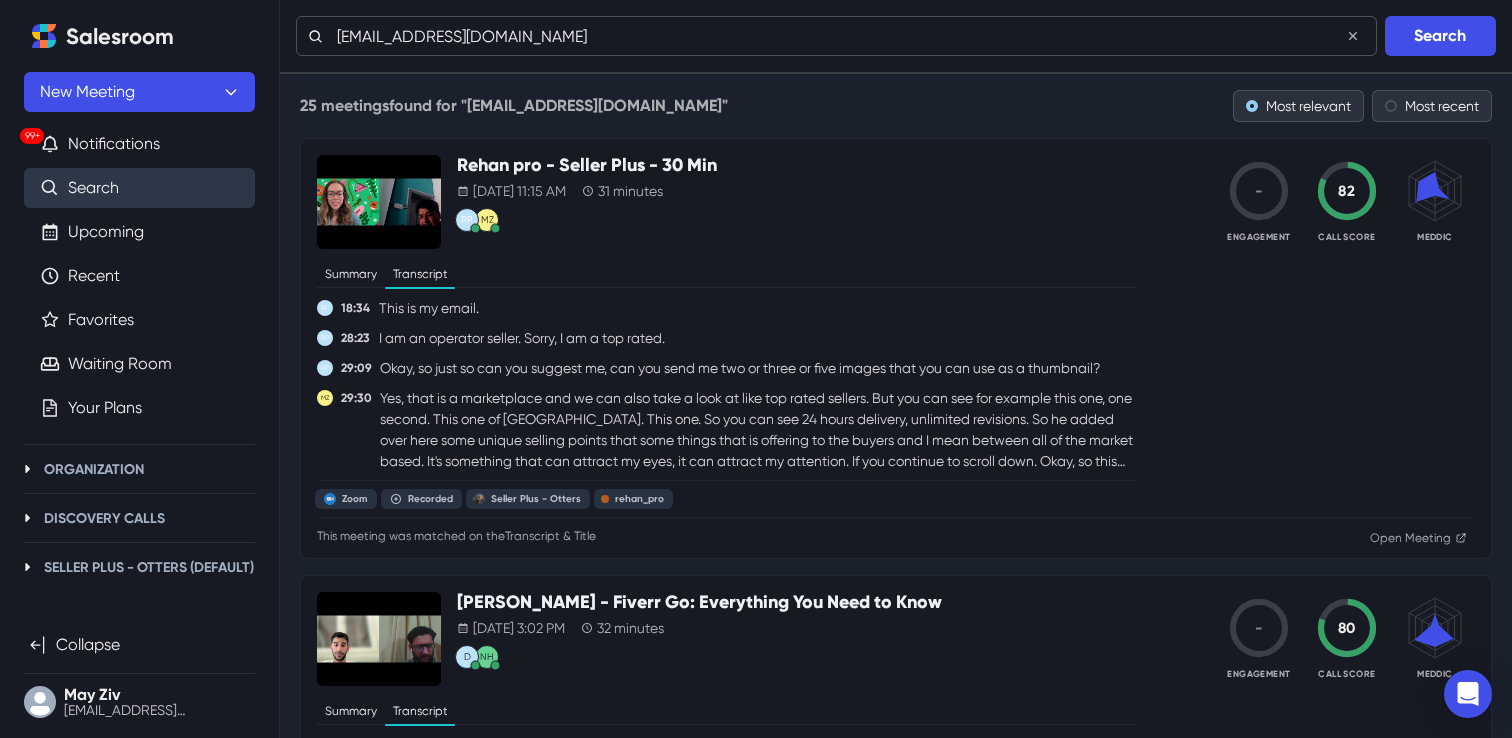 paste on "aliya_feh" 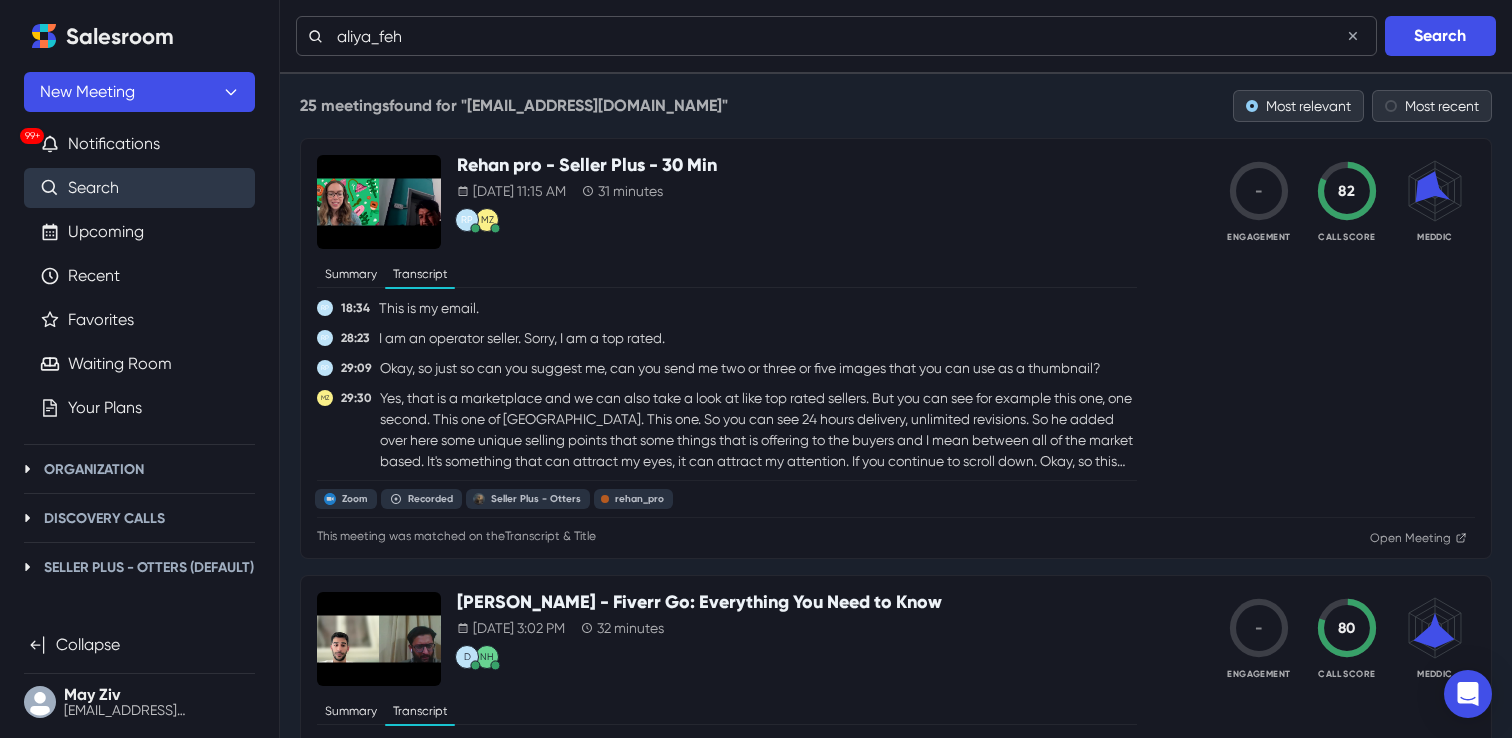 type on "aliya_feh" 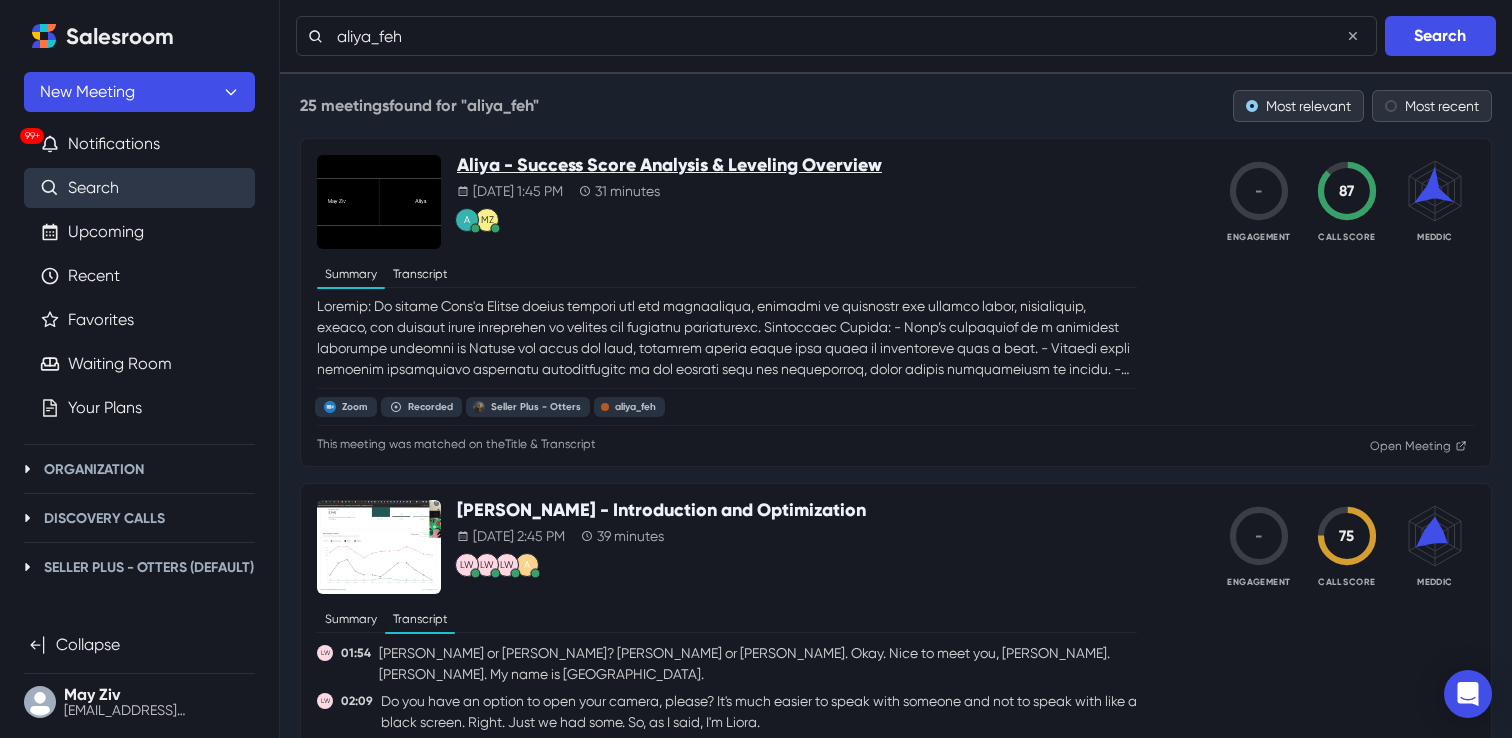 click on "Aliya - Success Score Analysis  & Leveling Overview" at bounding box center (669, 166) 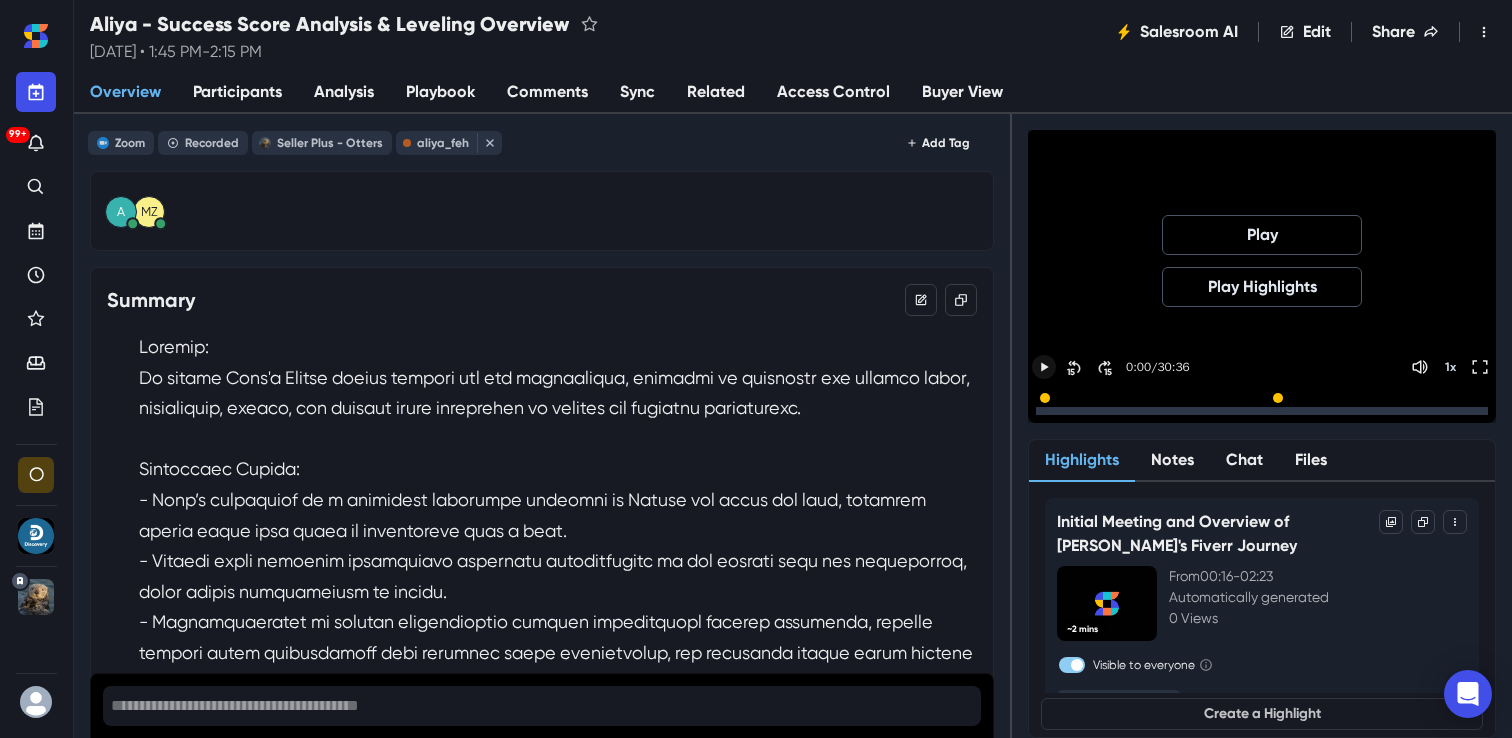 click 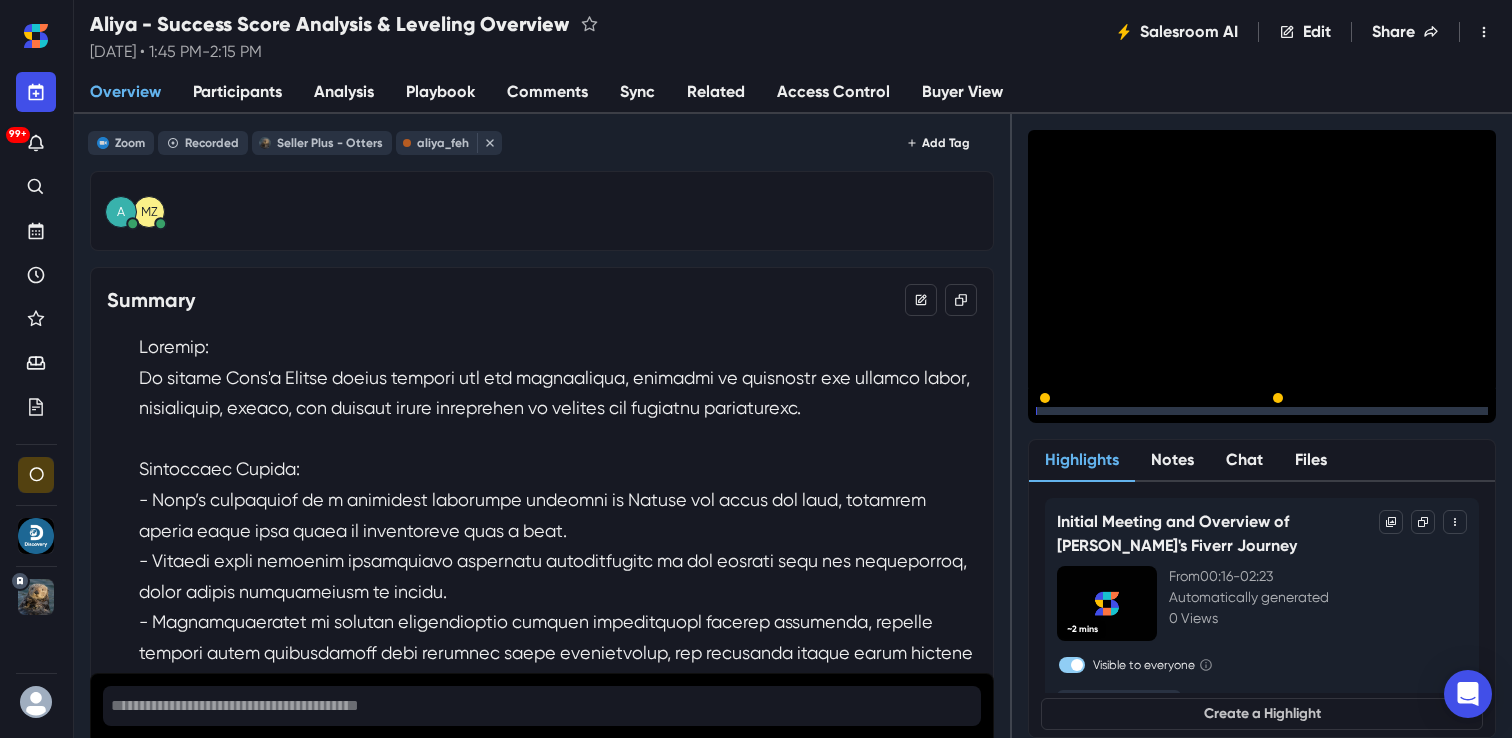 click at bounding box center (1262, 406) 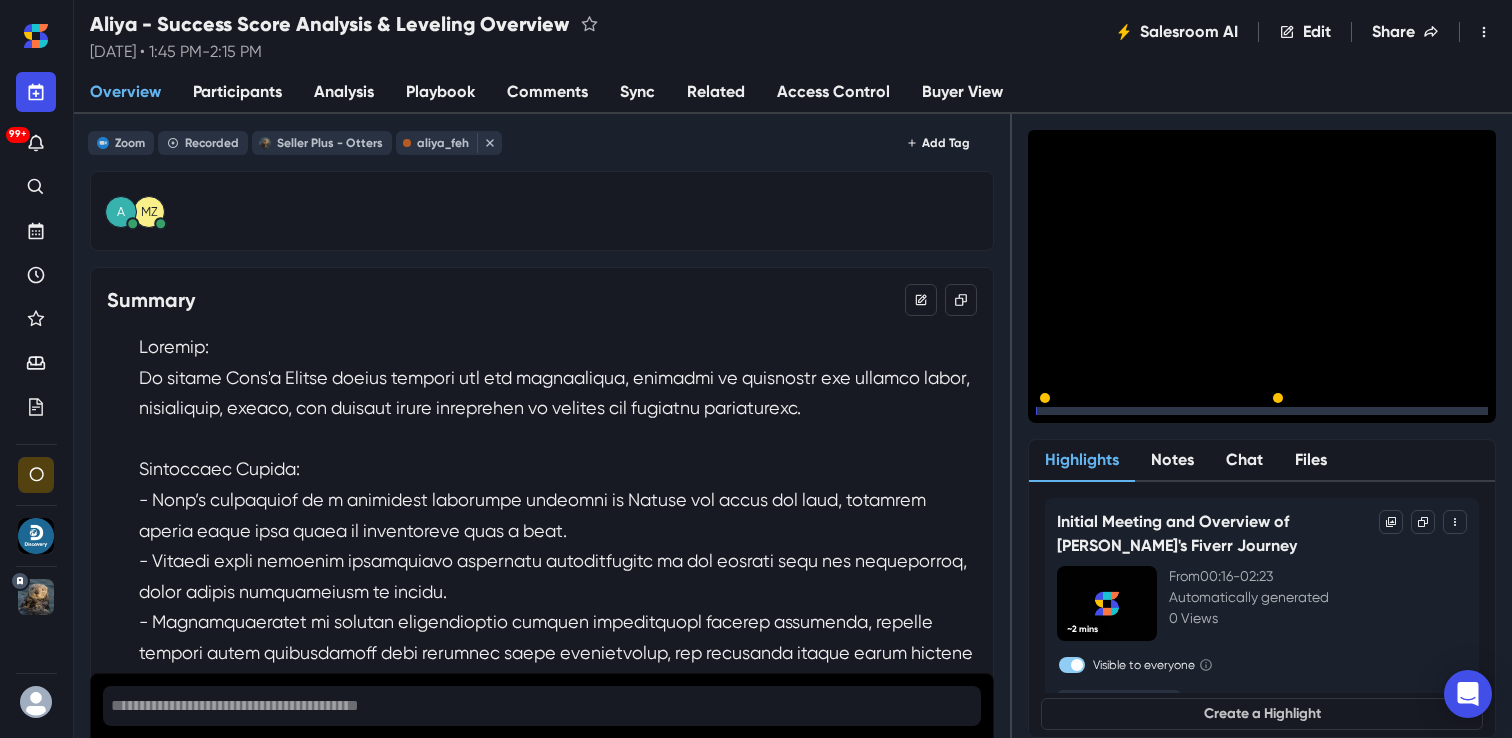 click at bounding box center [1262, 411] 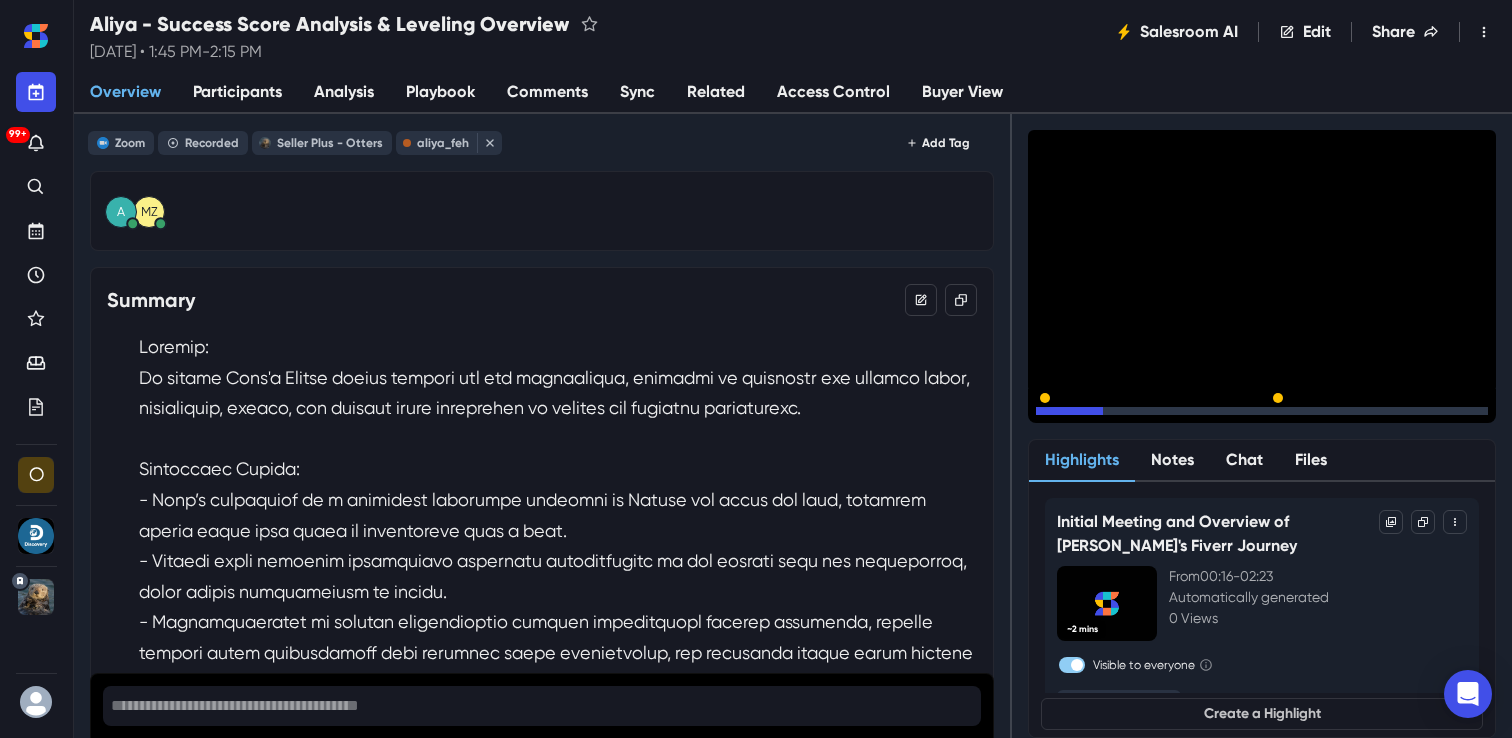 click at bounding box center [1262, 411] 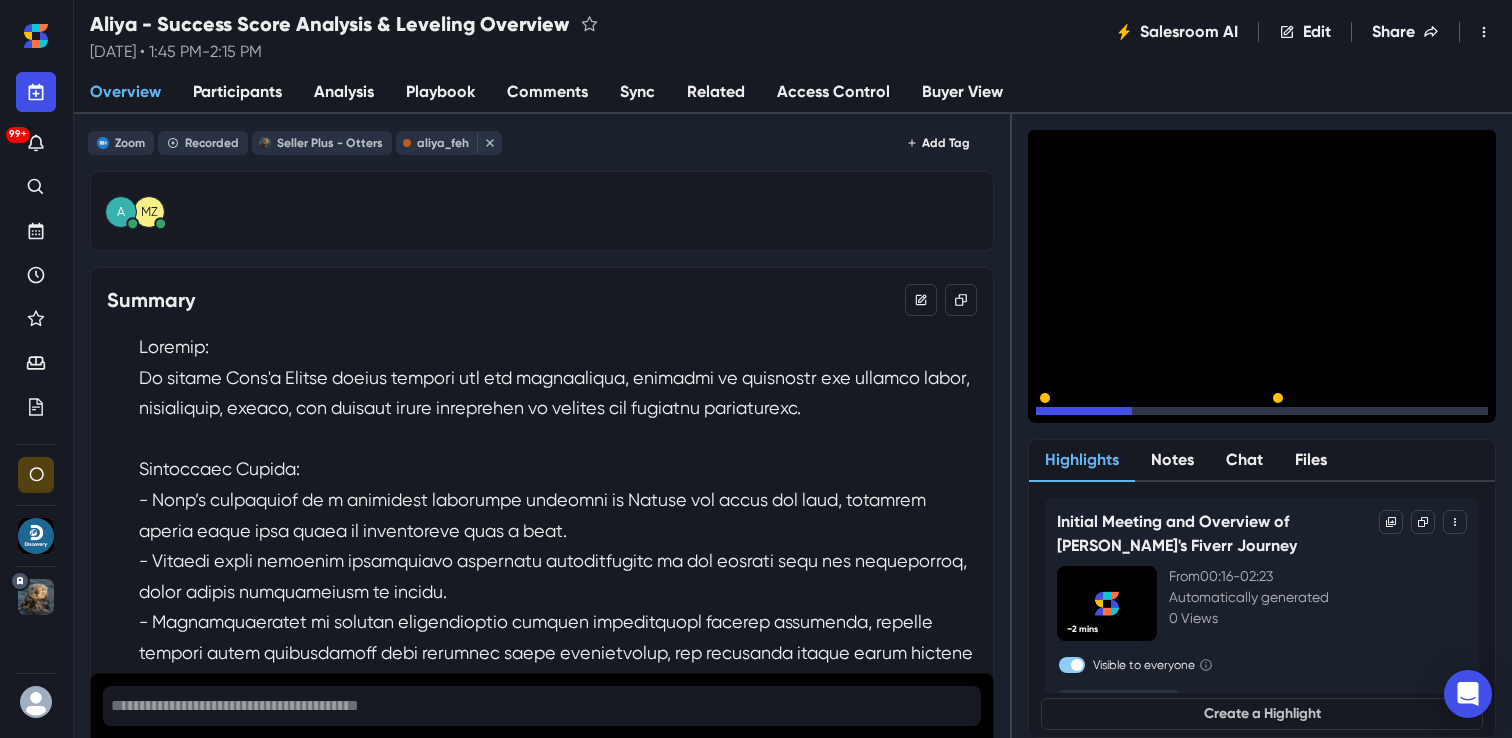 click at bounding box center (1262, 411) 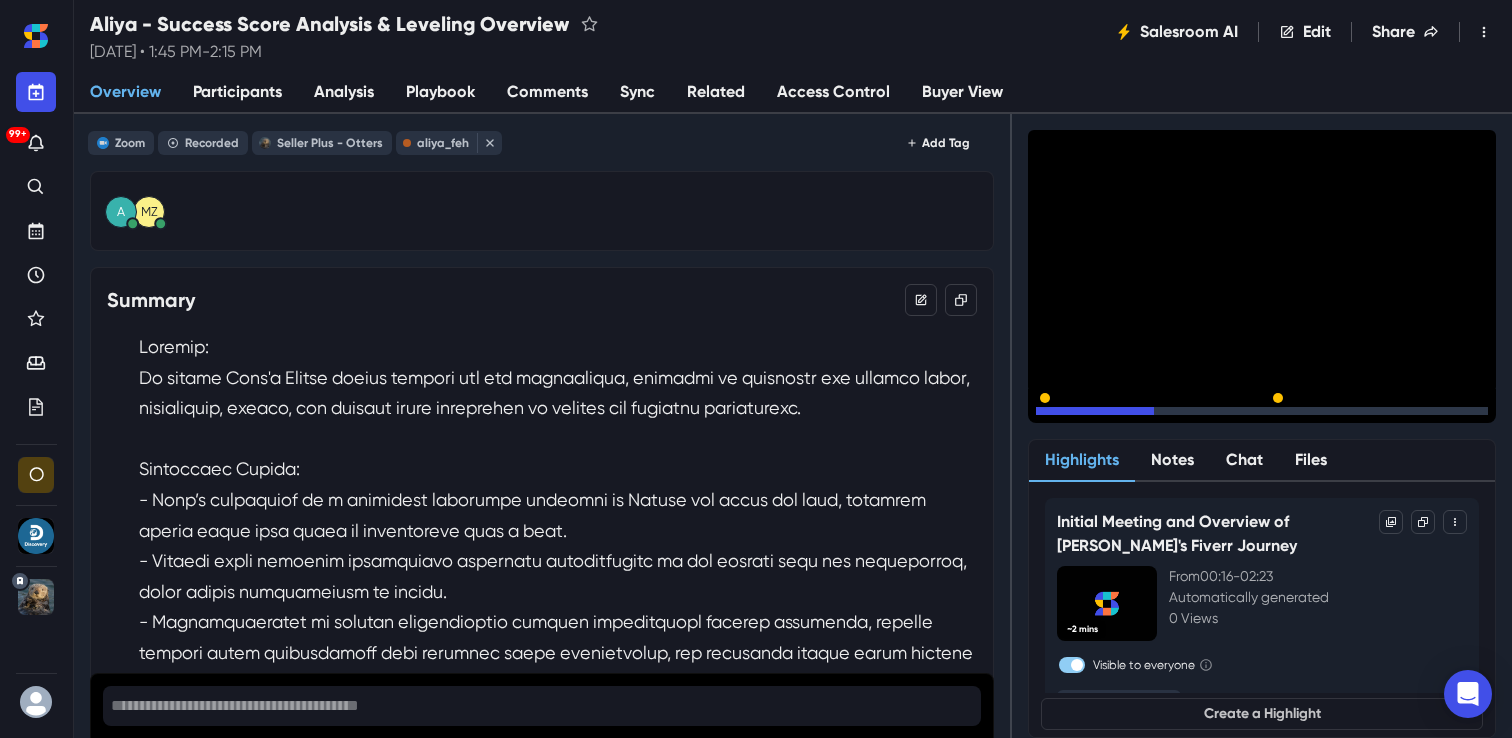 click at bounding box center (1095, 411) 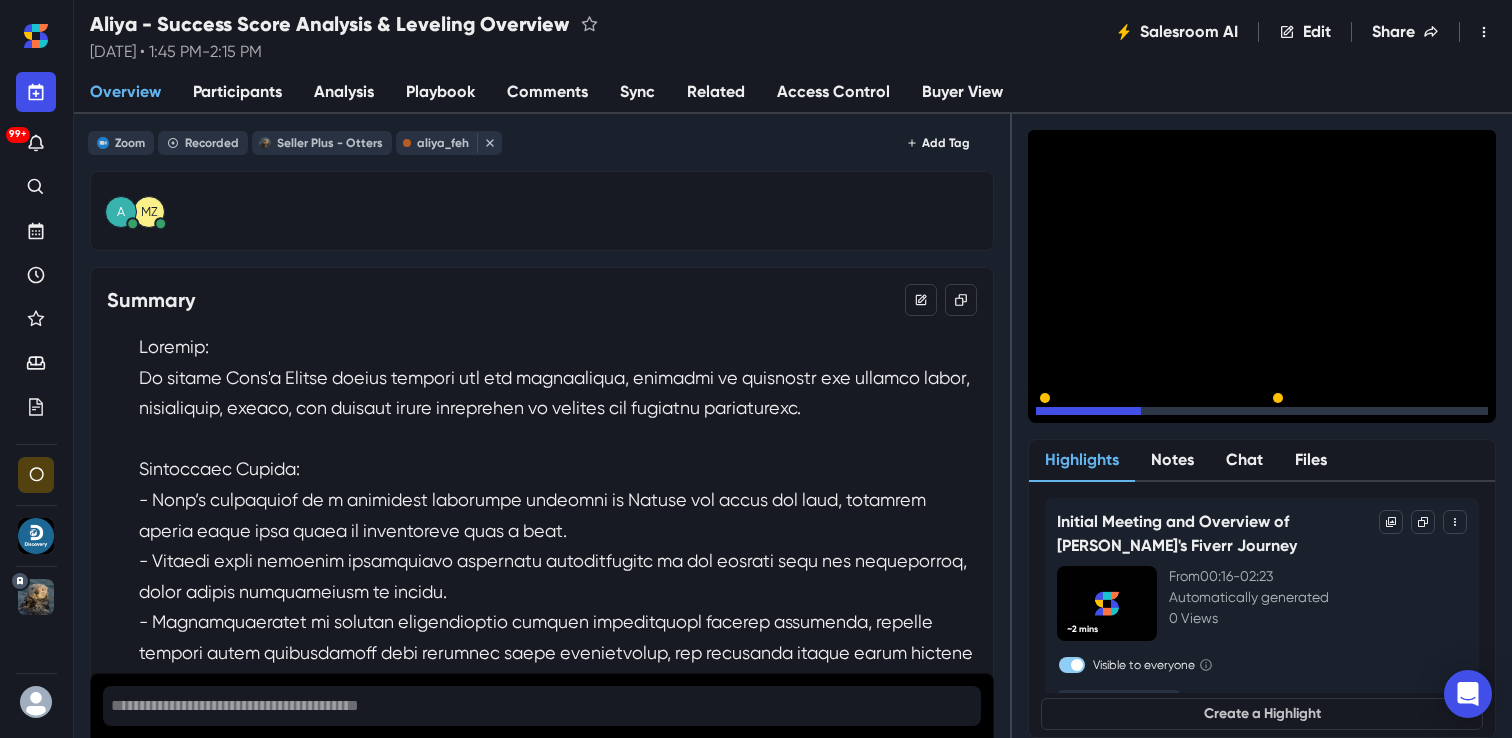 click at bounding box center [1262, 411] 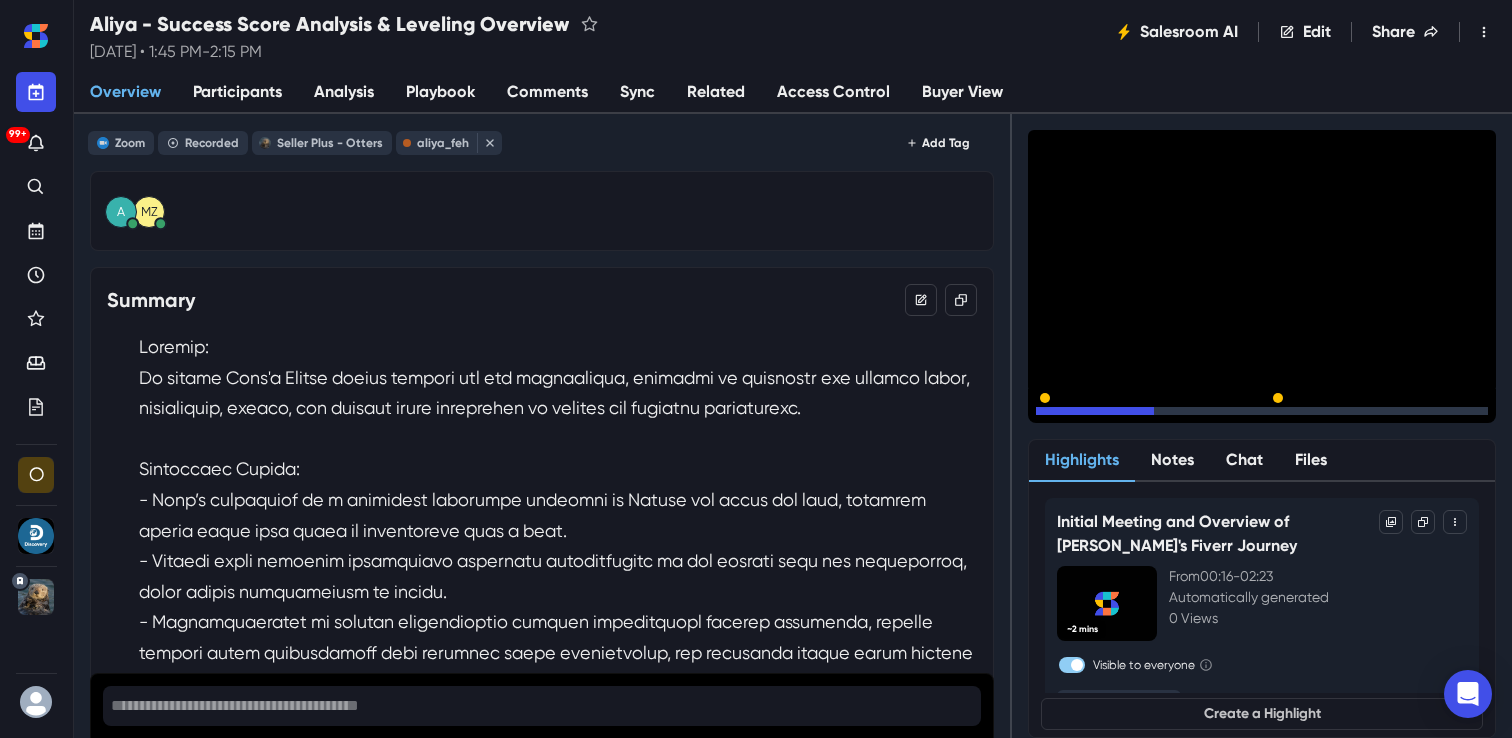 click at bounding box center (1262, 411) 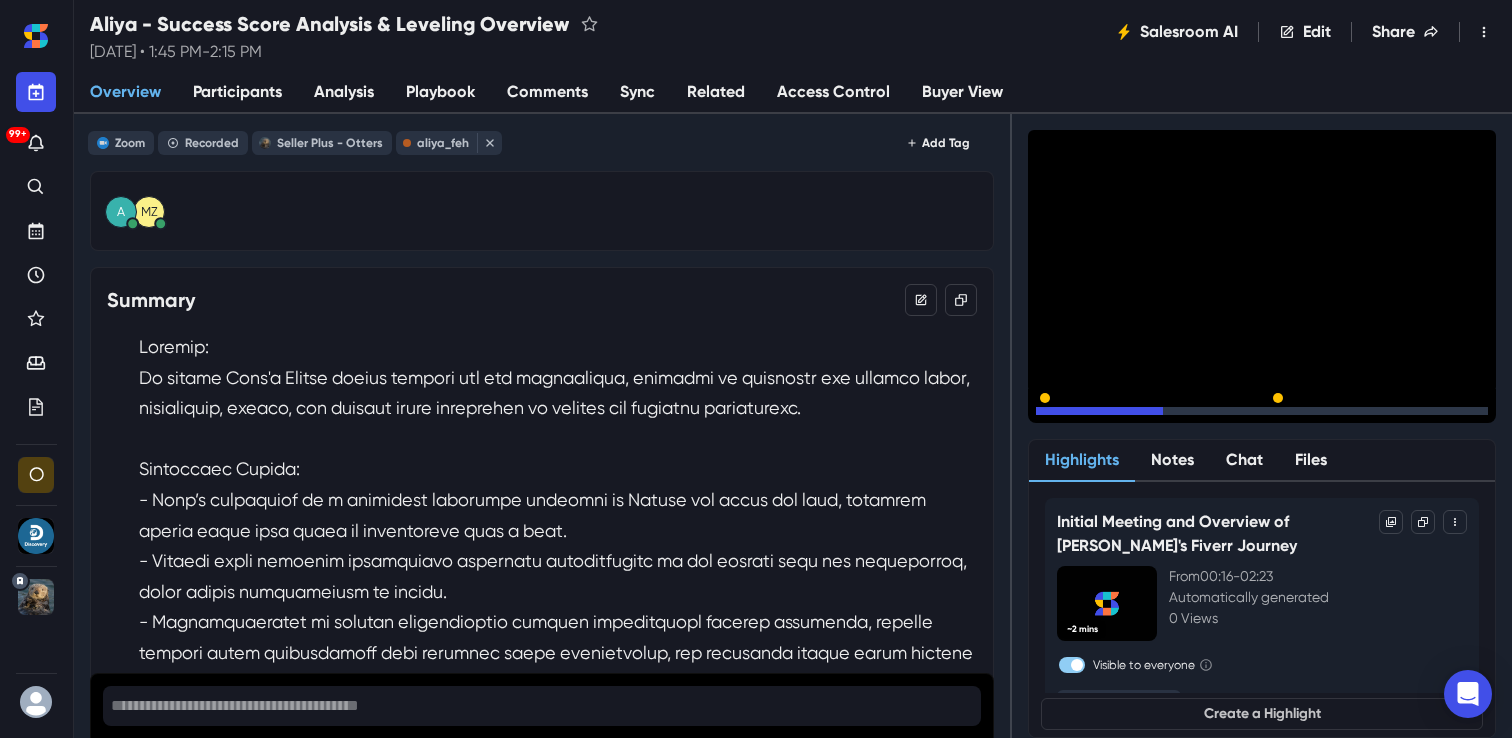 click at bounding box center [1262, 411] 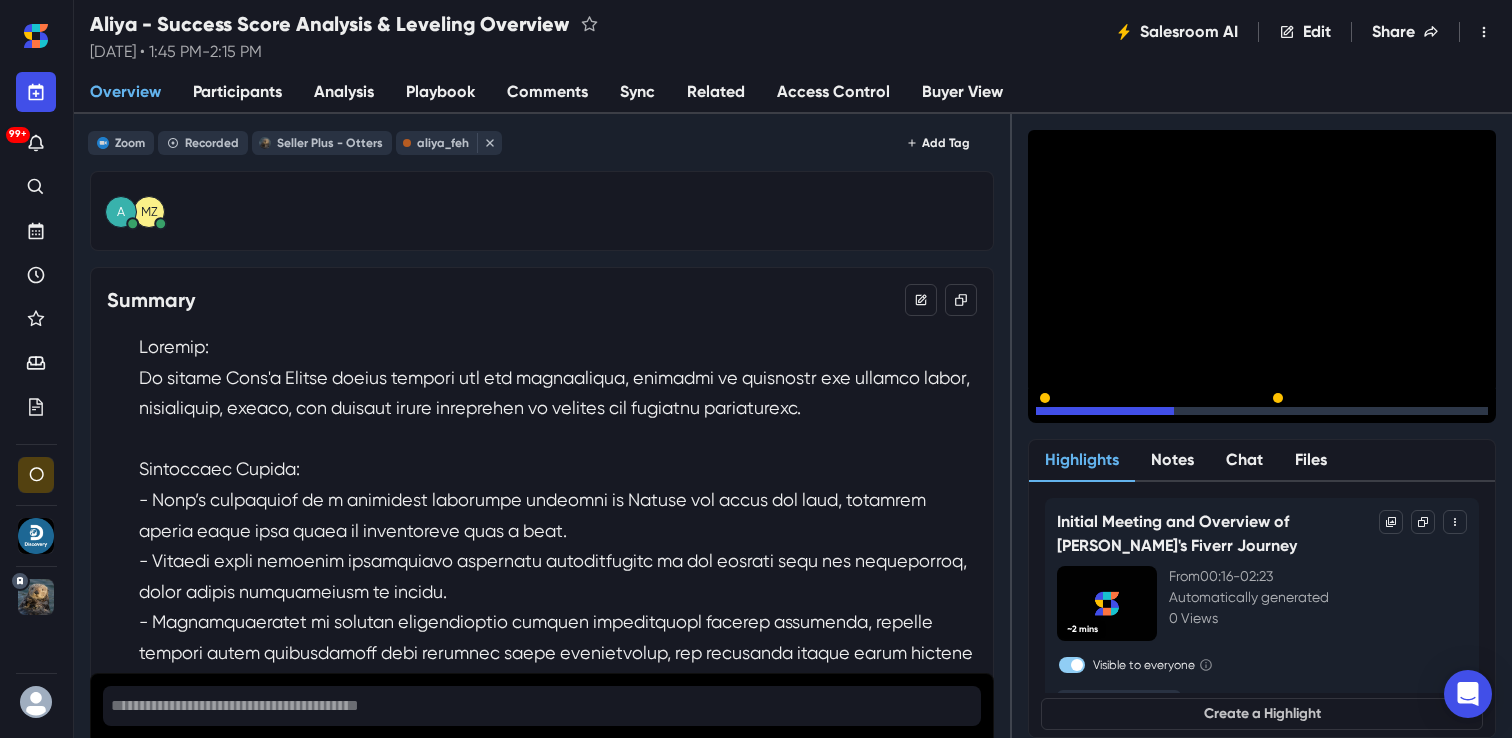 click at bounding box center (1262, 411) 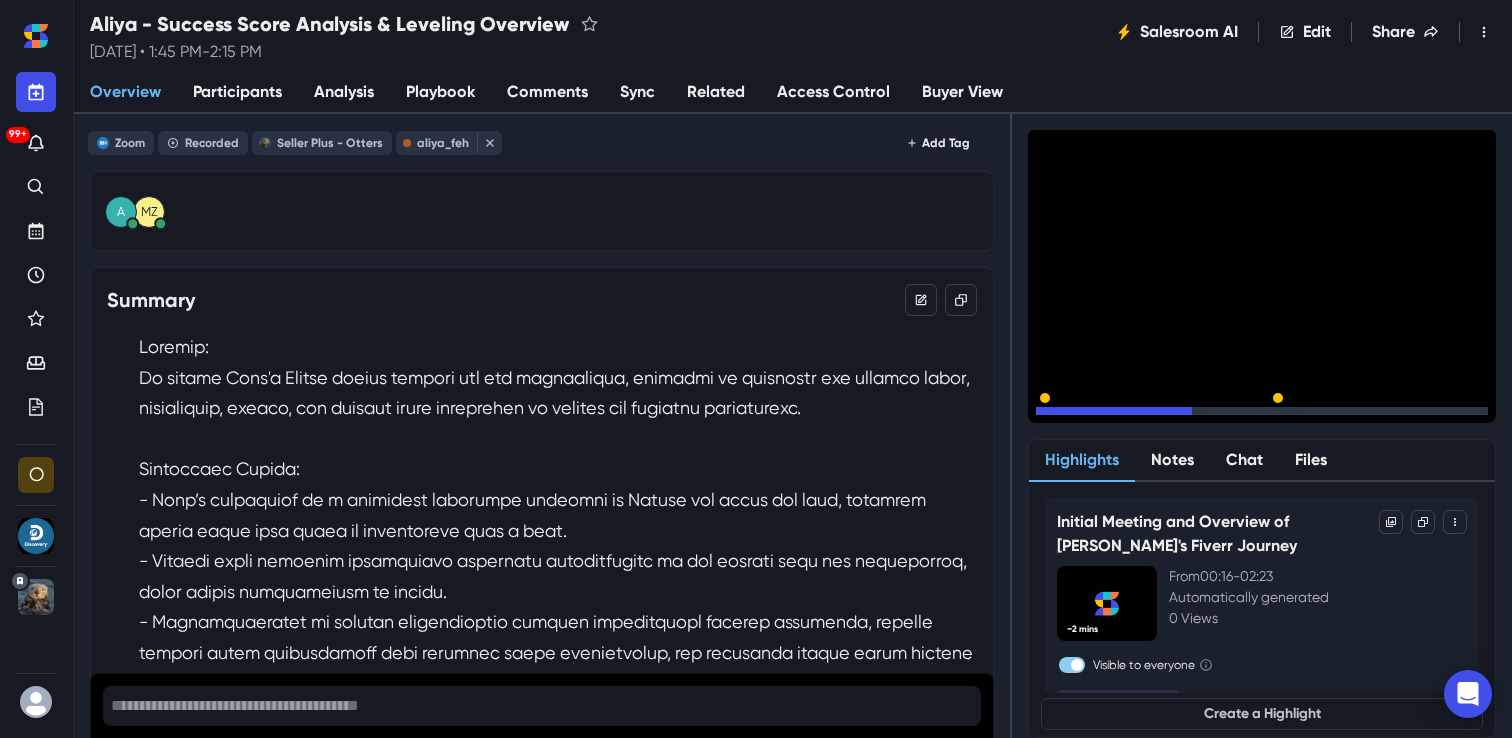 click at bounding box center [1262, 411] 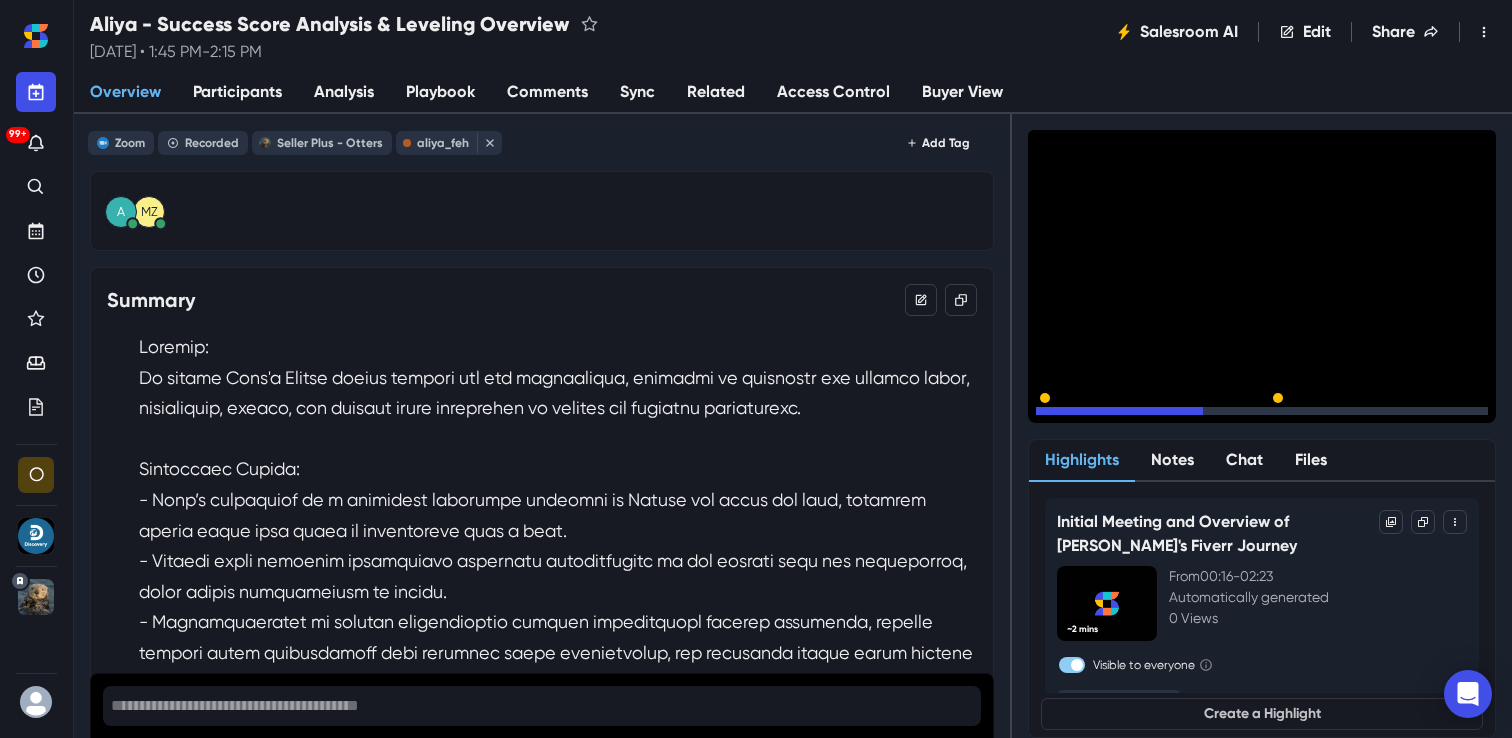 click at bounding box center [1262, 411] 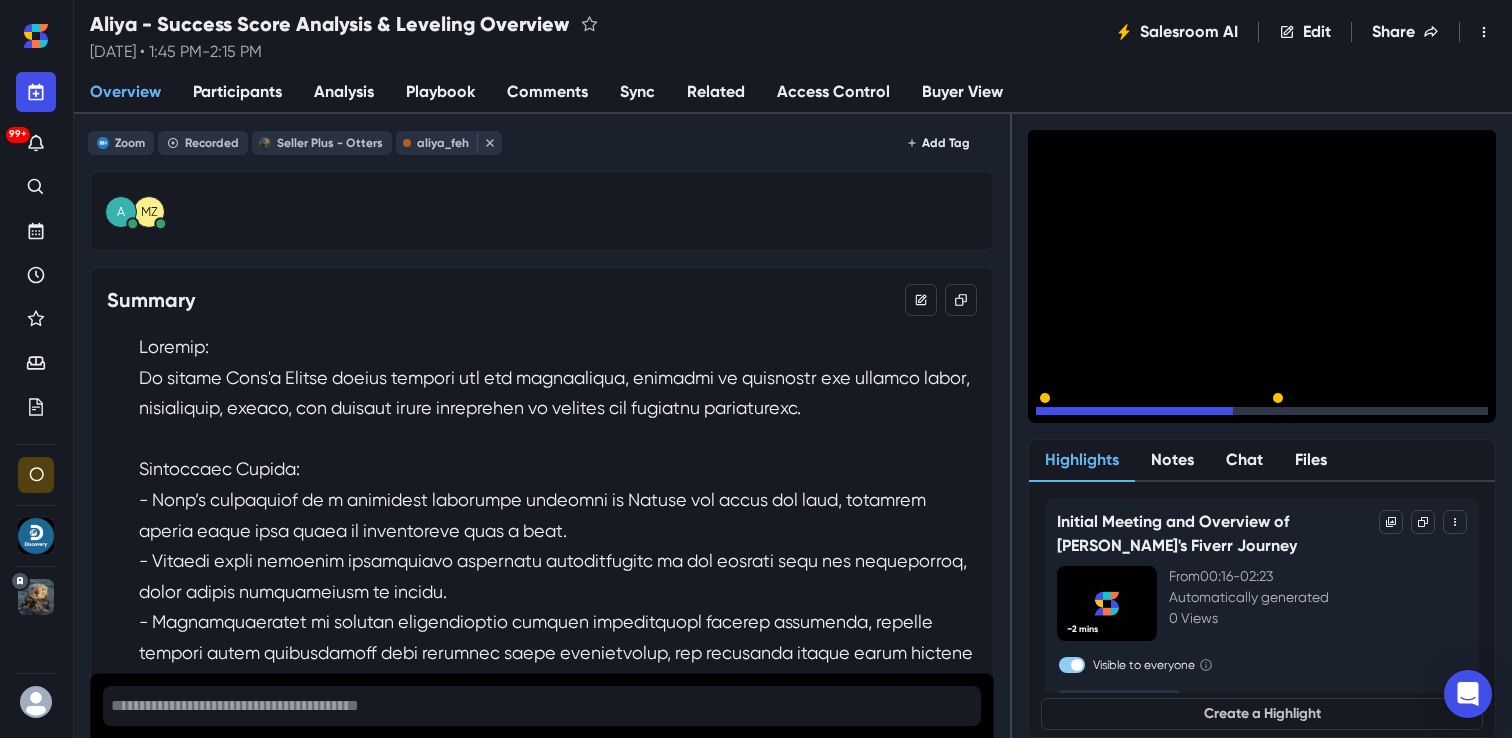 click at bounding box center [1262, 411] 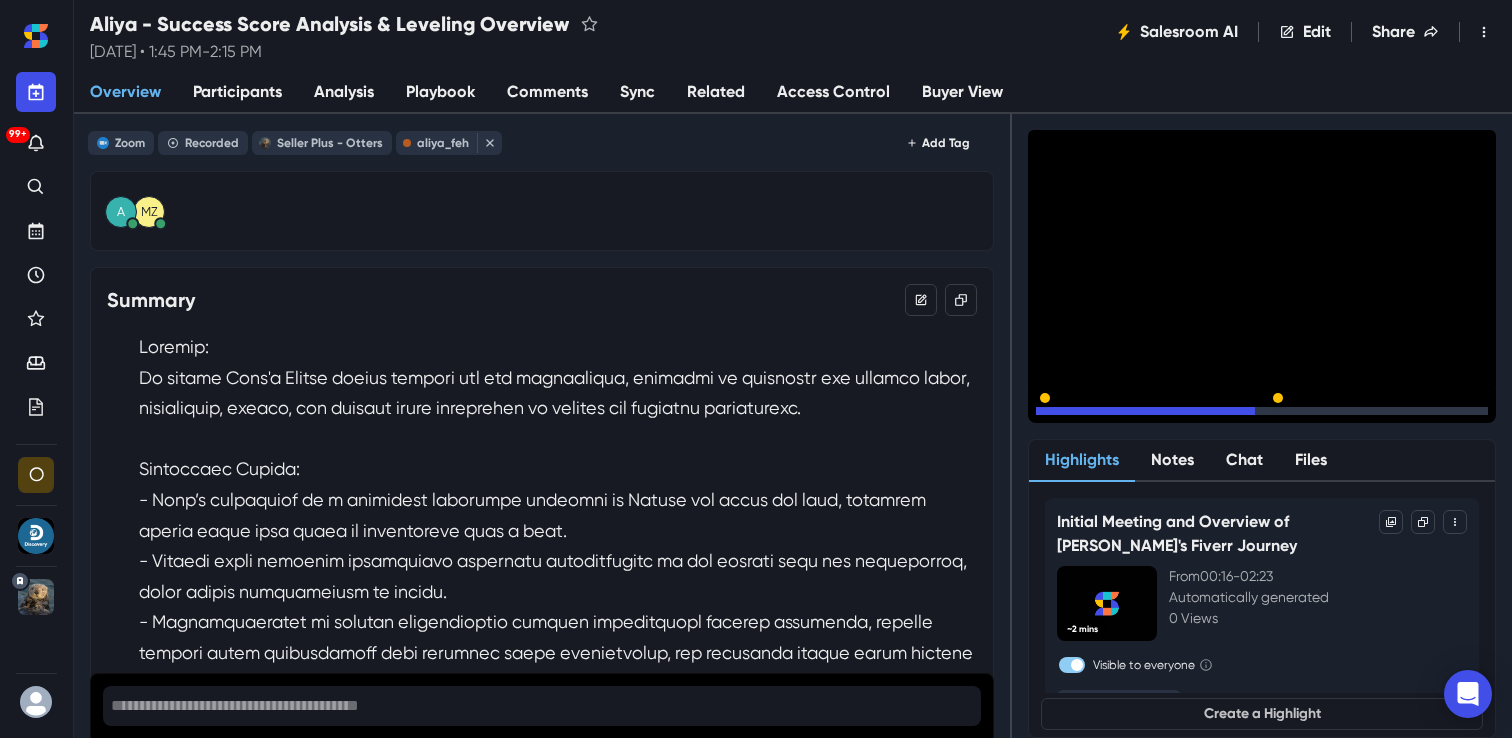 click at bounding box center (1262, 411) 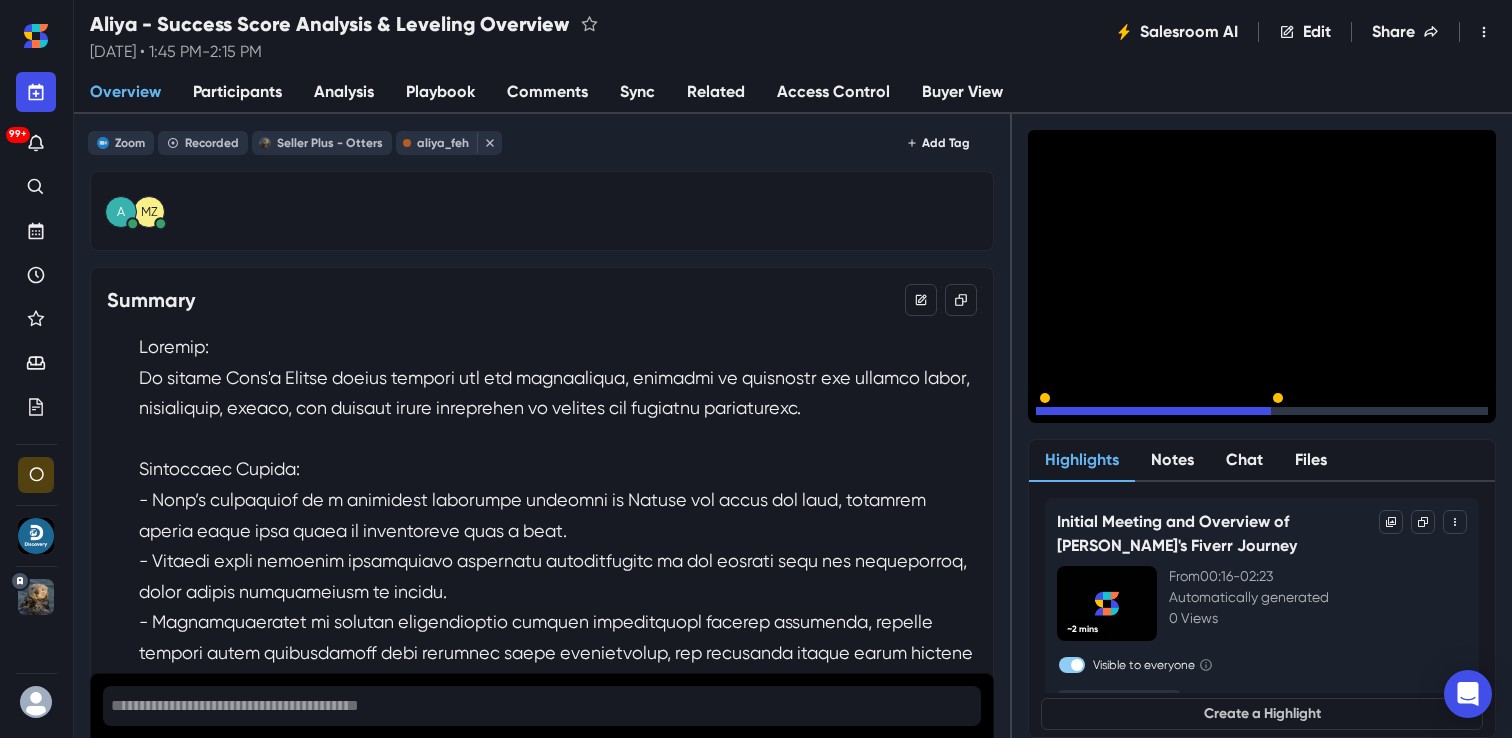 click at bounding box center (1262, 411) 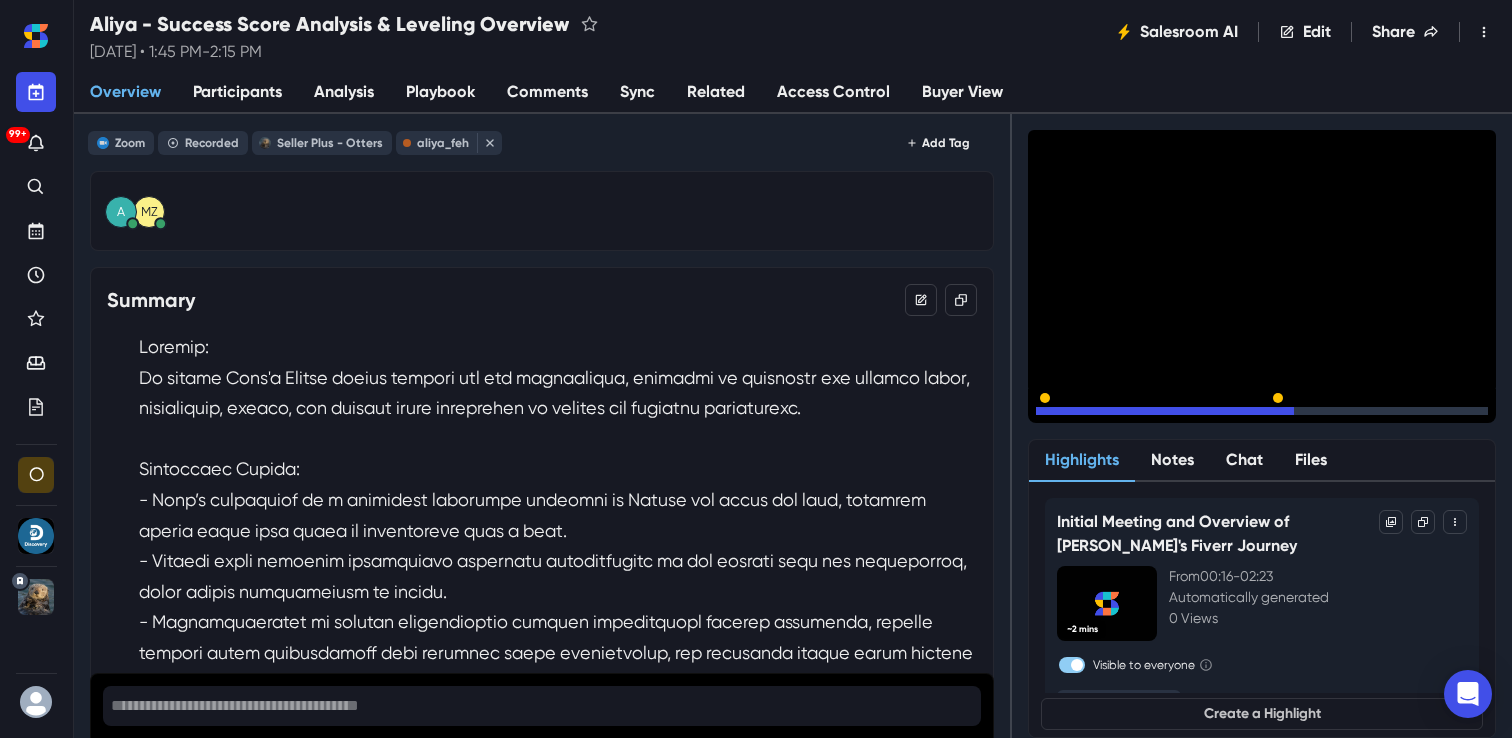 click at bounding box center (1262, 411) 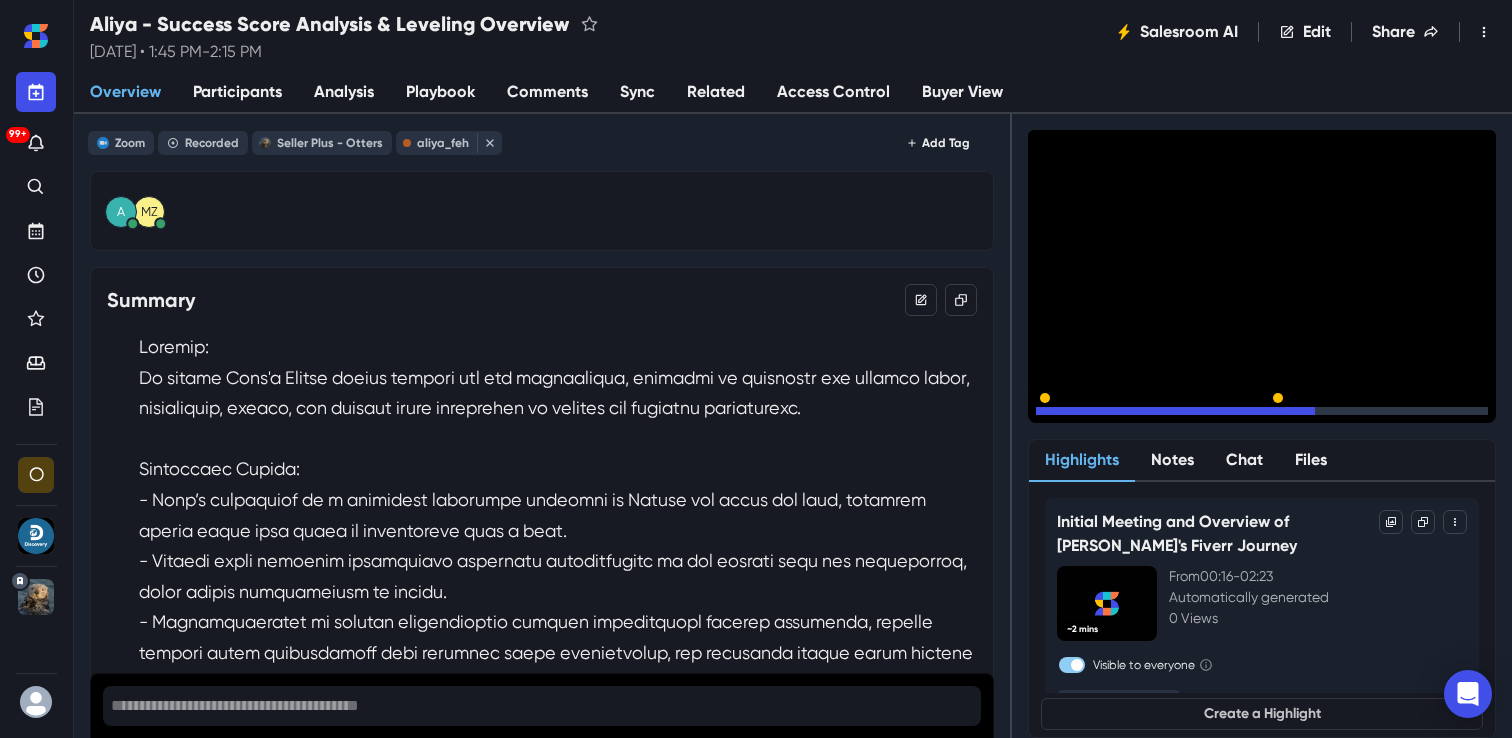 click at bounding box center [1262, 411] 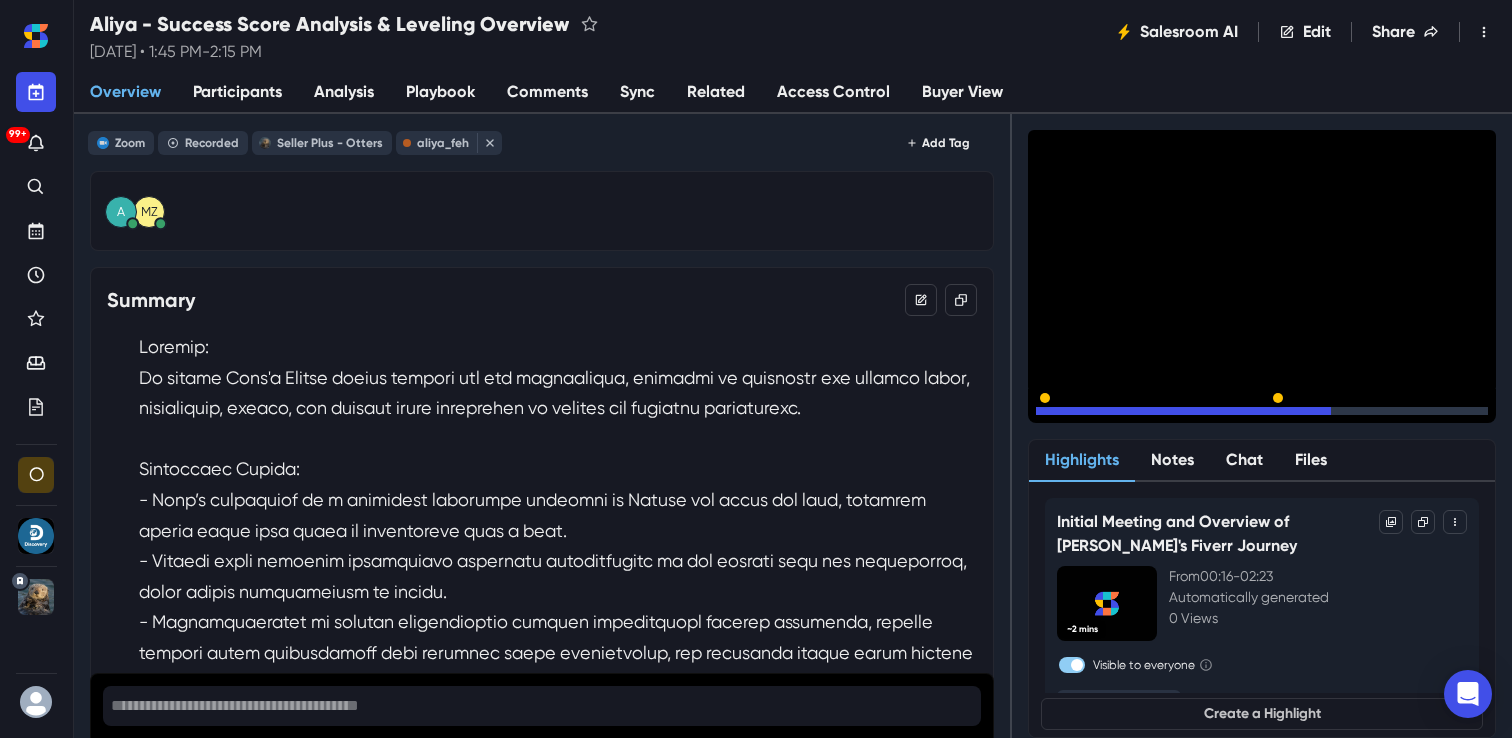 click at bounding box center (1262, 411) 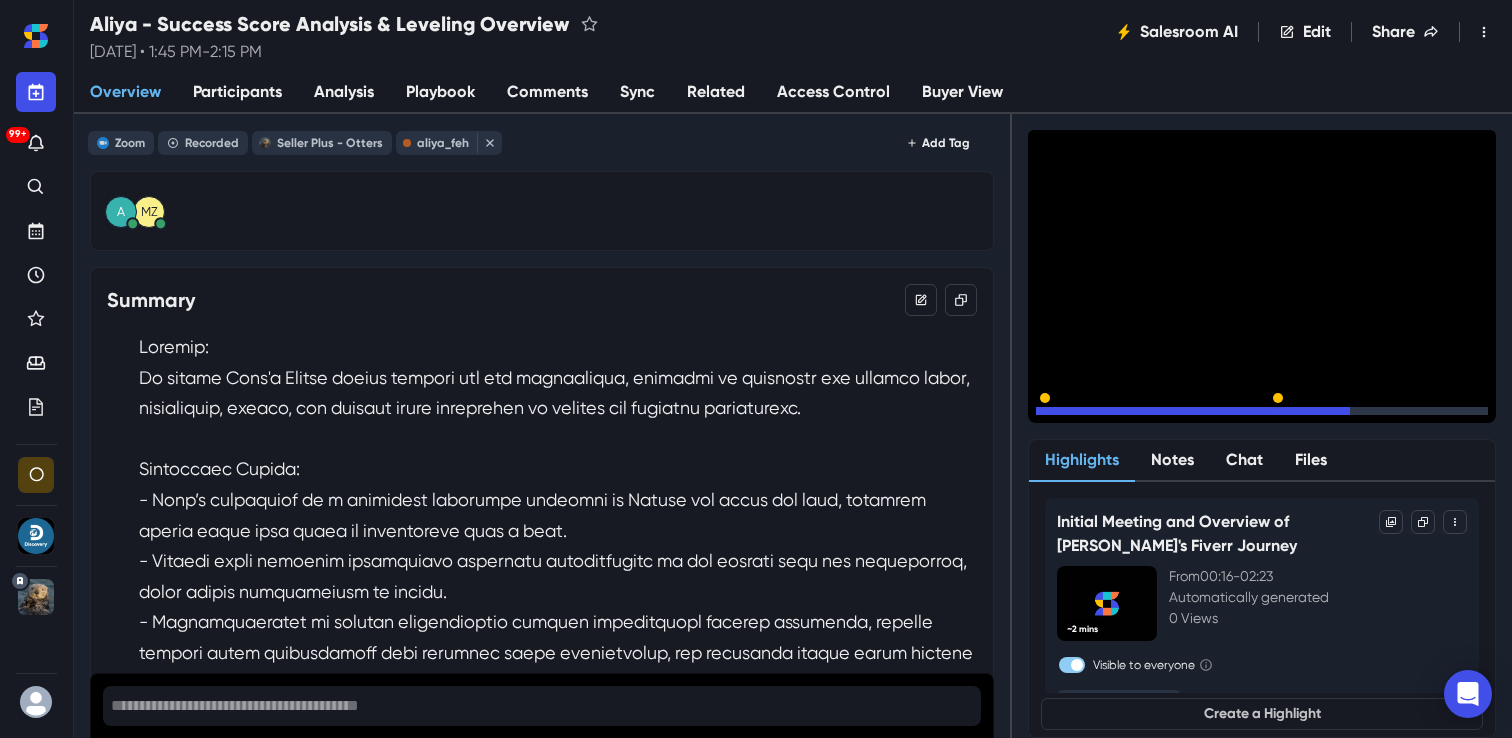 click at bounding box center [1262, 411] 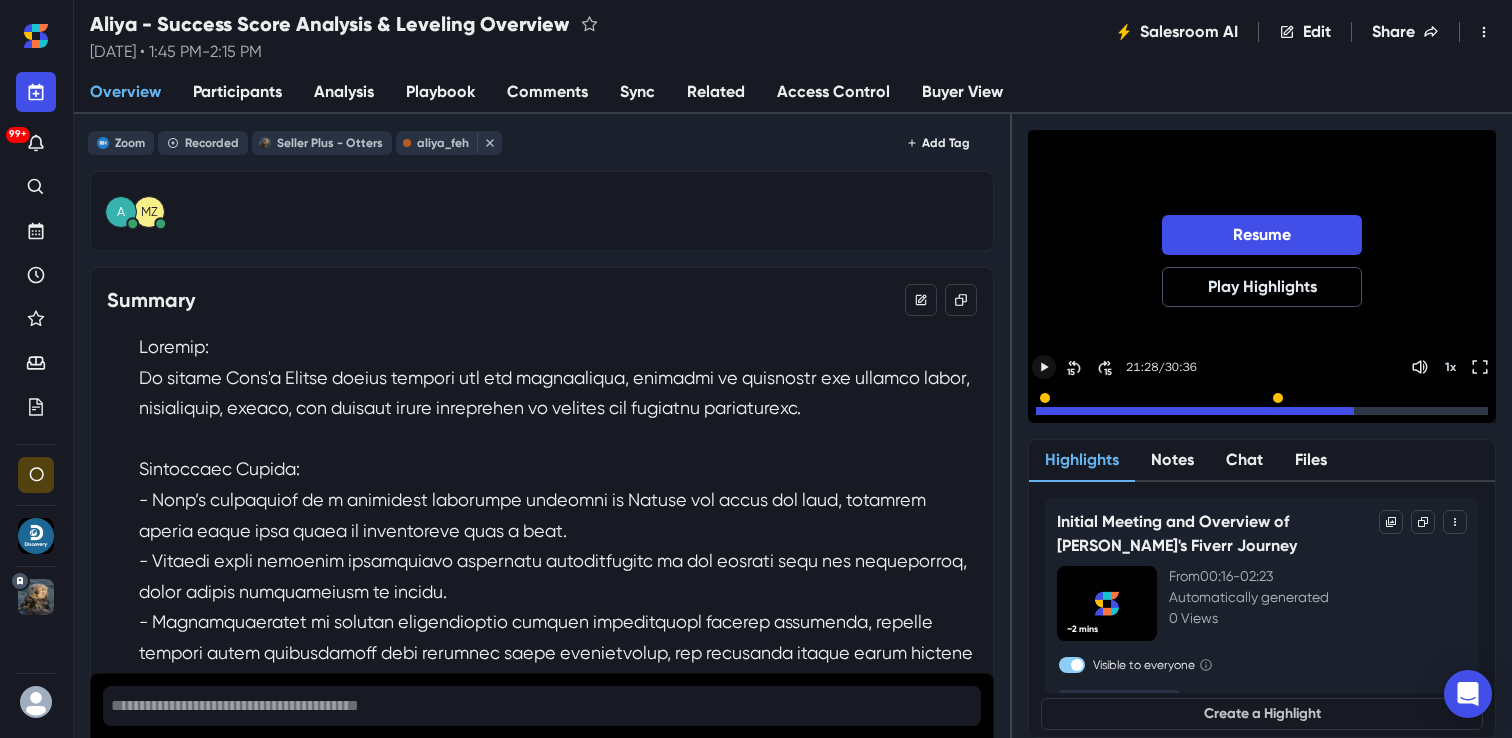 click at bounding box center (1262, 411) 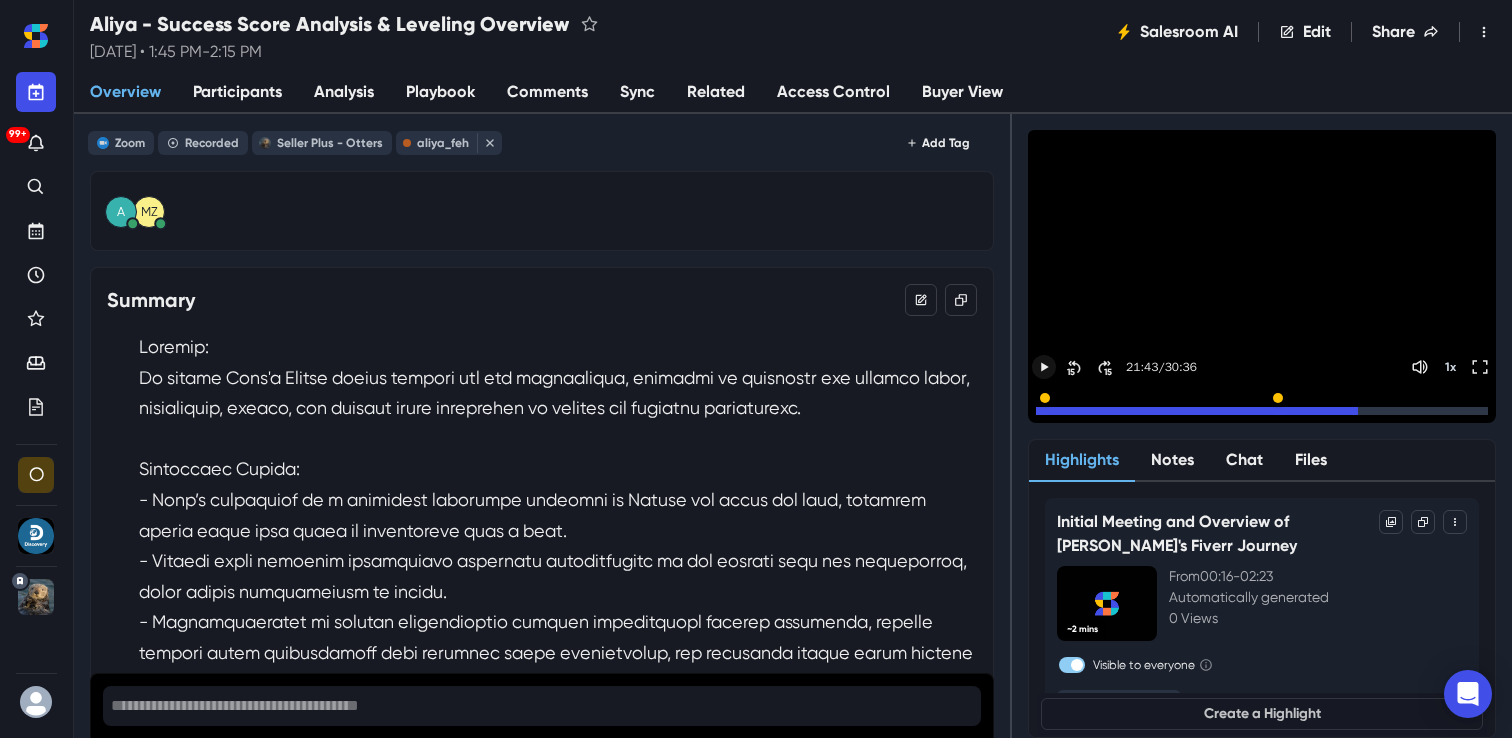 click 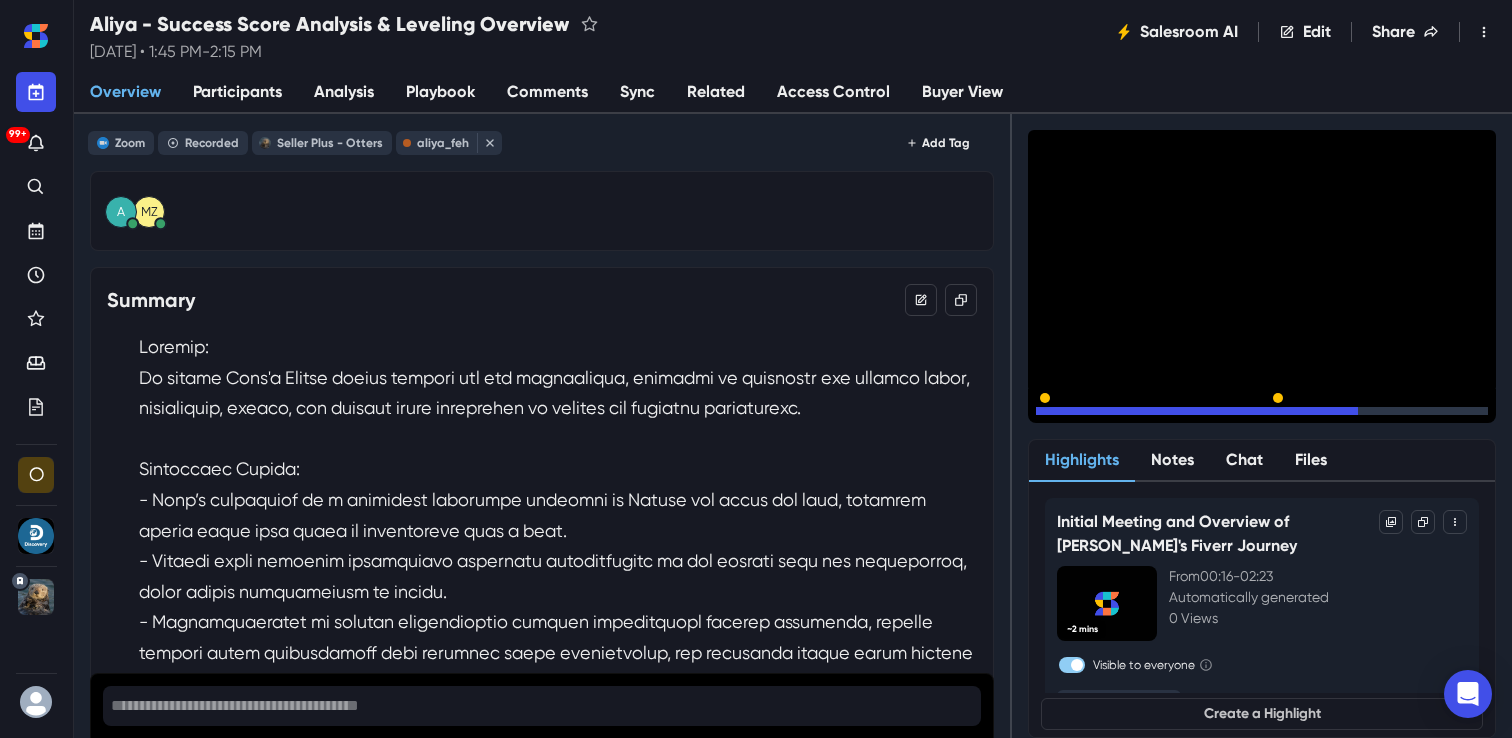 click at bounding box center [1262, 411] 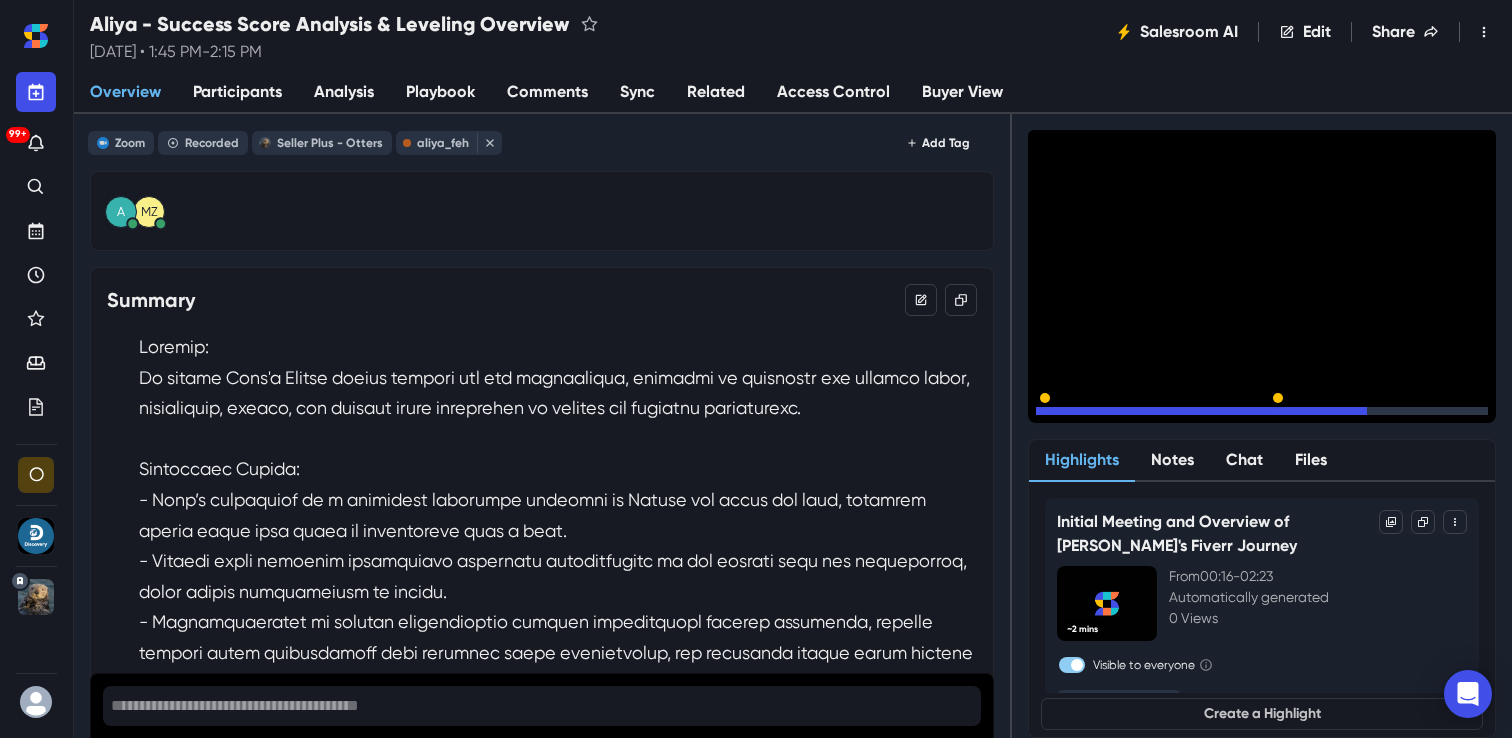 click at bounding box center (1262, 411) 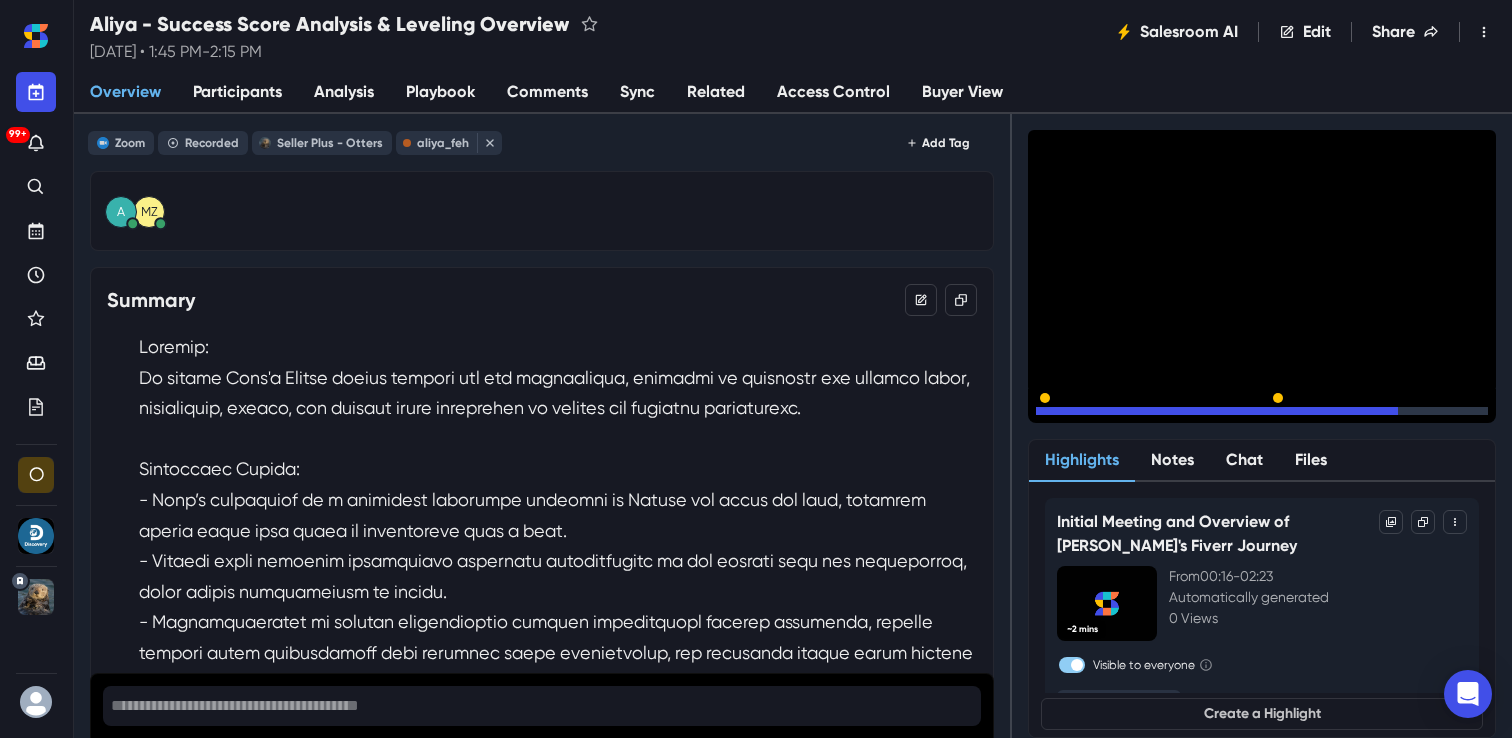 click at bounding box center (1262, 411) 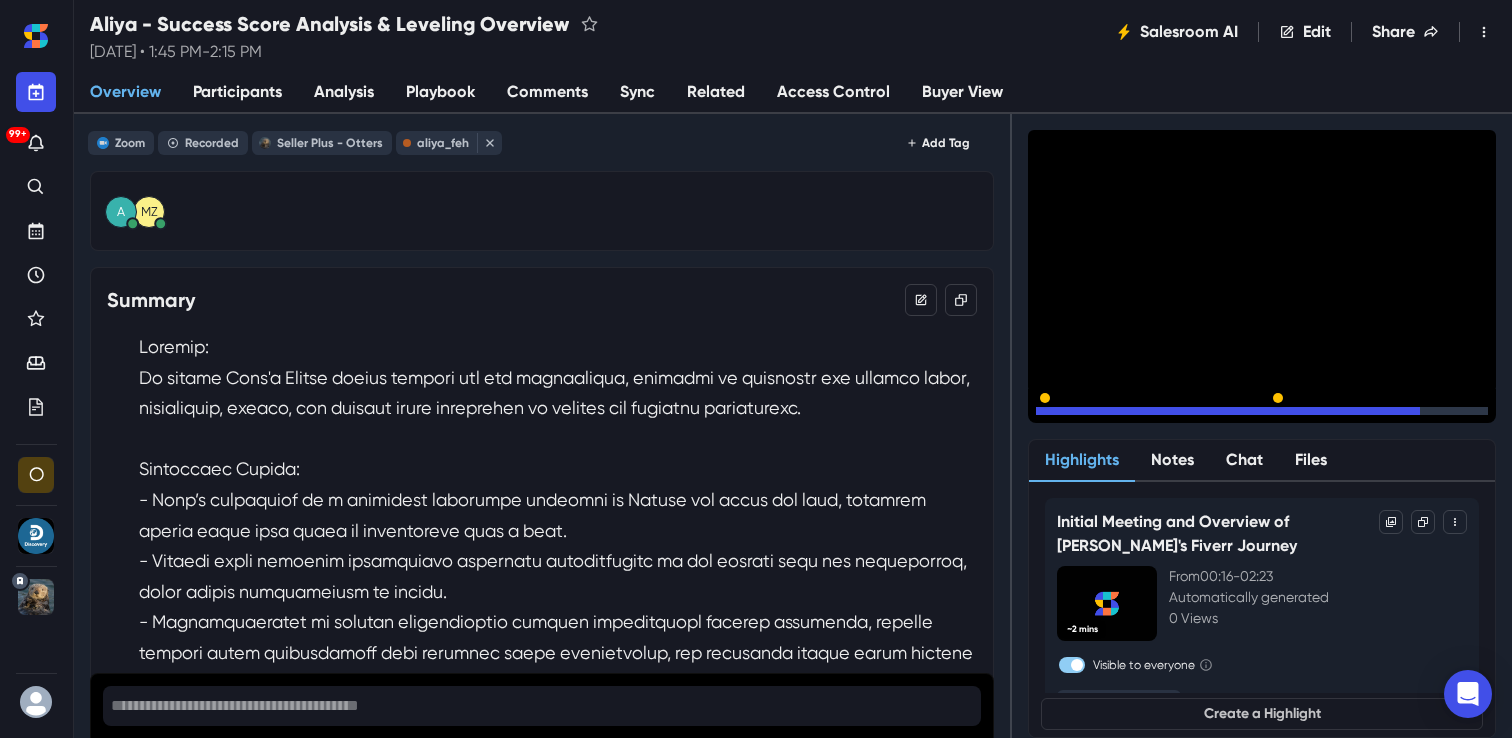 click at bounding box center [1262, 411] 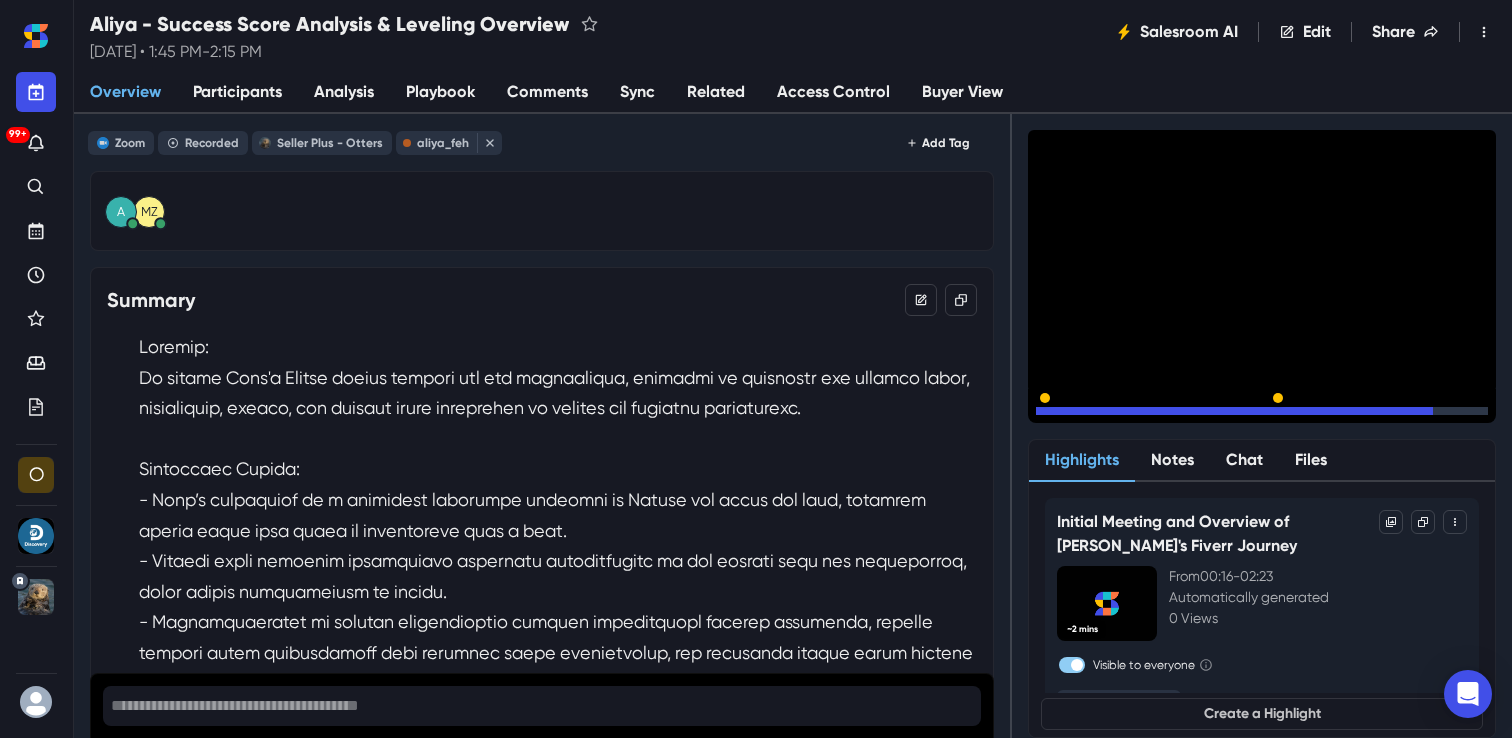 click at bounding box center [1262, 411] 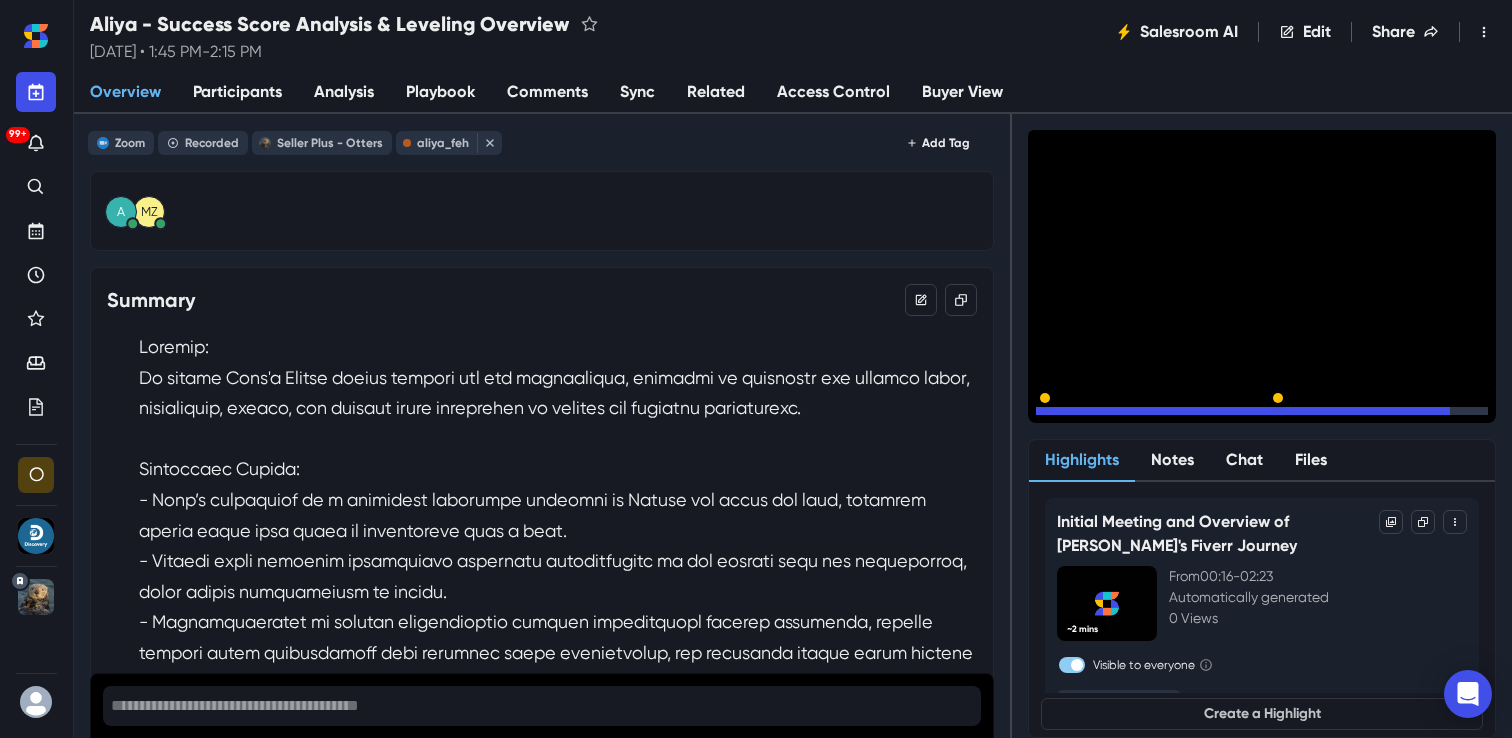 click at bounding box center [1262, 411] 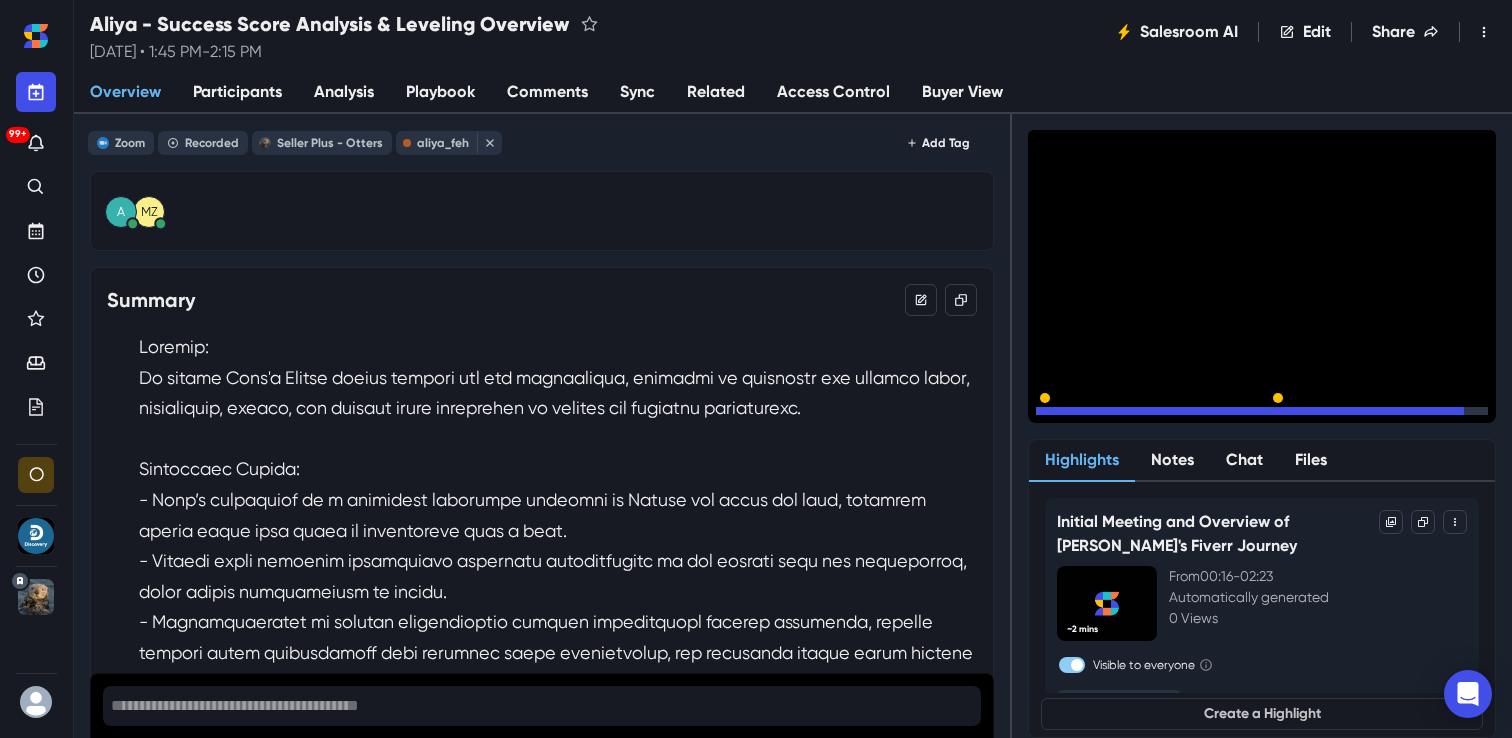 click at bounding box center (1262, 411) 